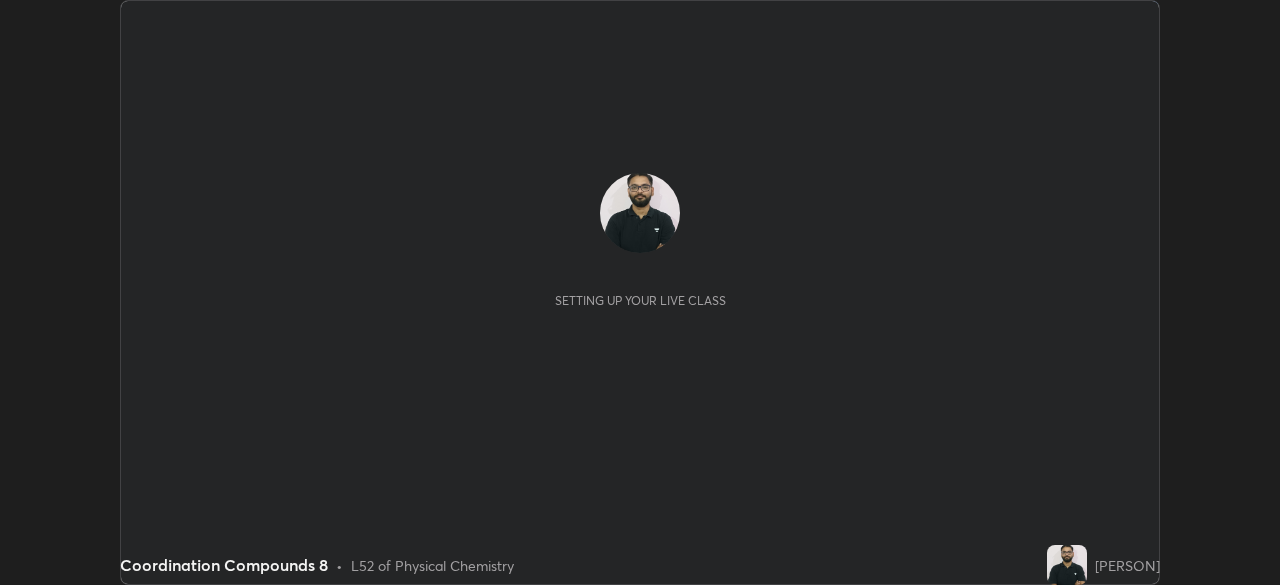 scroll, scrollTop: 0, scrollLeft: 0, axis: both 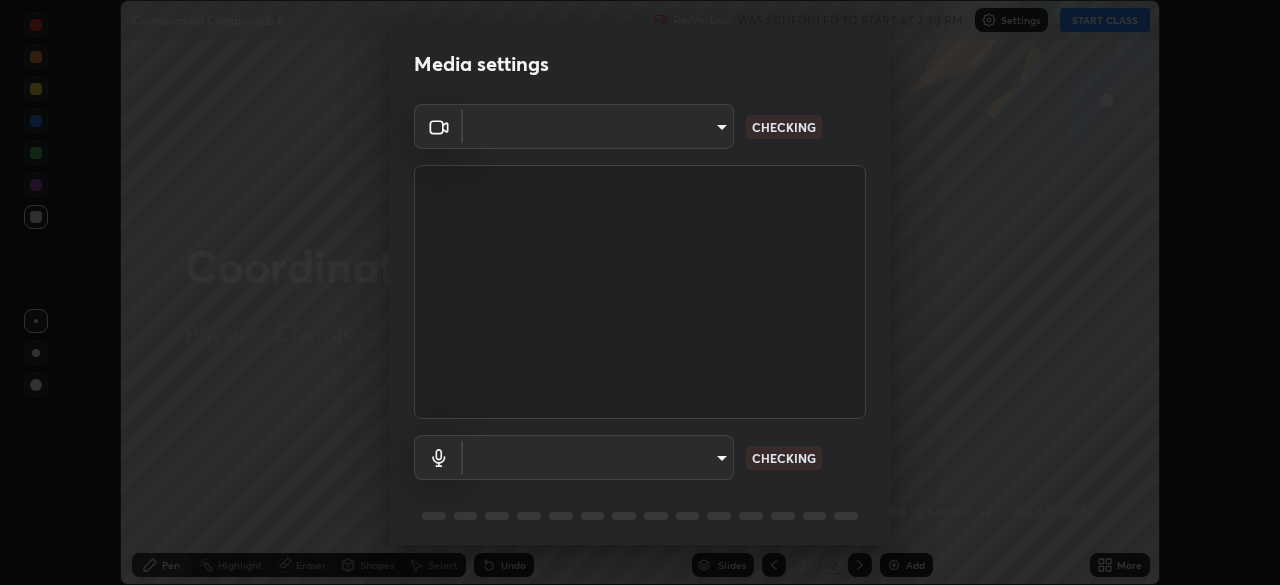 type on "ff26246e00307cbc689d7aca732bd750e33a3fe28c35a569a5f766e630f3a867" 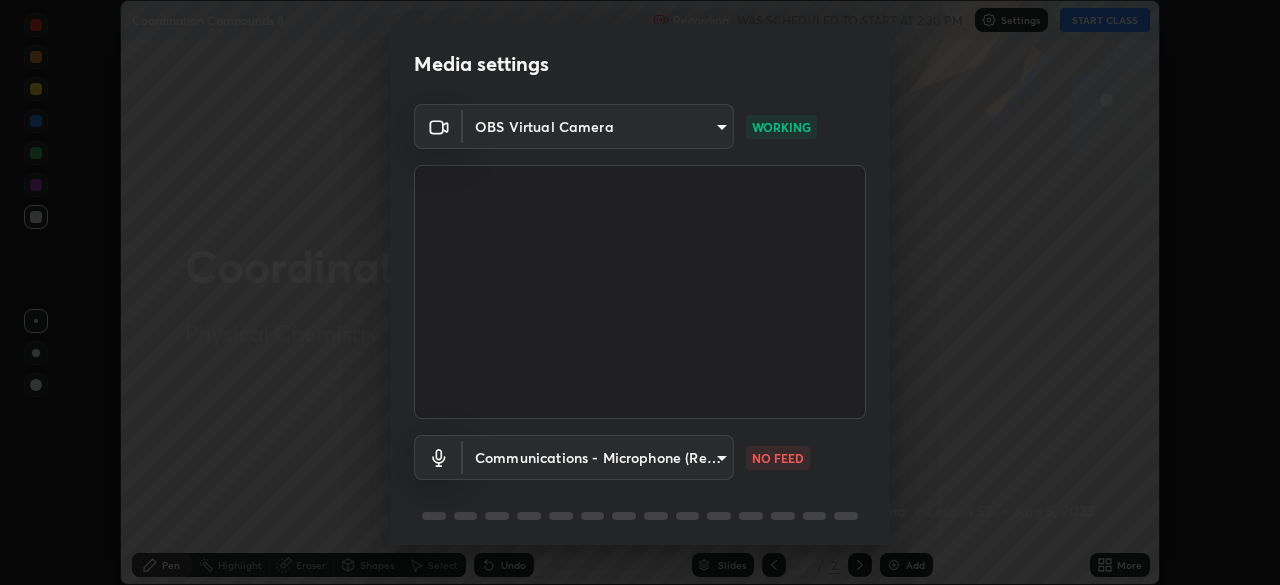 scroll, scrollTop: 71, scrollLeft: 0, axis: vertical 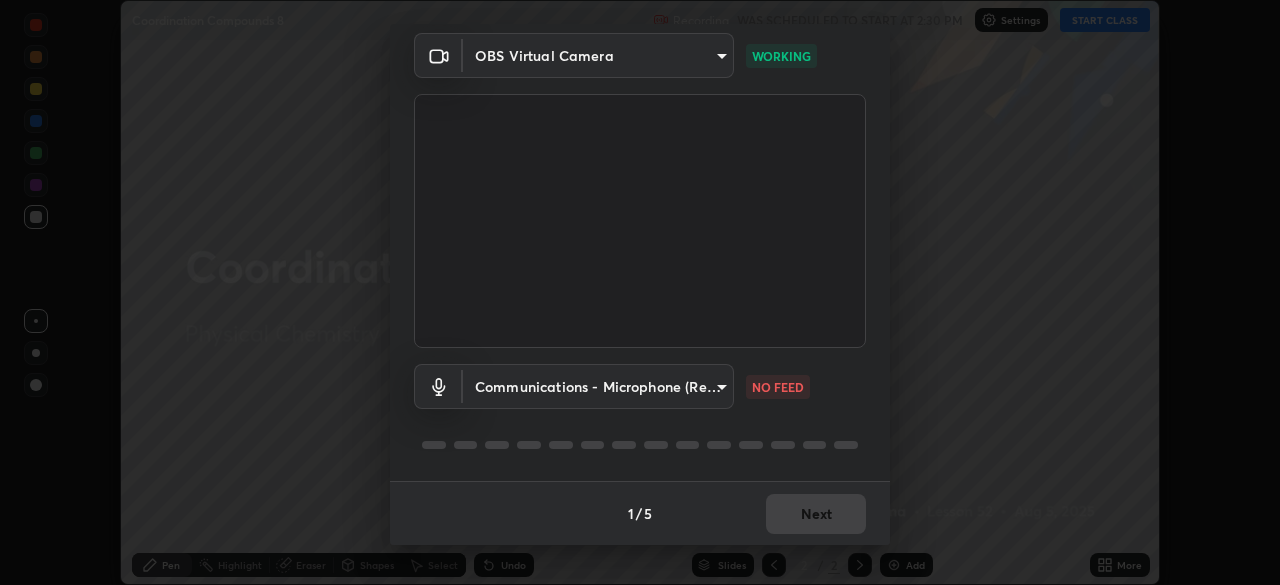 click on "Erase all Coordination Compounds 8 Recording WAS SCHEDULED TO START AT  2:30 PM Settings START CLASS Setting up your live class Coordination Compounds 8 • L52 of Physical Chemistry [PERSON] Pen Highlight Eraser Shapes Select Undo Slides 2 / 2 Add More No doubts shared Encourage your learners to ask a doubt for better clarity Report an issue Reason for reporting Buffering Chat not working Audio - Video sync issue Educator video quality low ​ Attach an image Report Media settings OBS Virtual Camera ff26246e00307cbc689d7aca732bd750e33a3fe28c35a569a5f766e630f3a867 WORKING Communications - Microphone (Realtek High Definition Audio) communications NO FEED 1 / 5 Next" at bounding box center (640, 292) 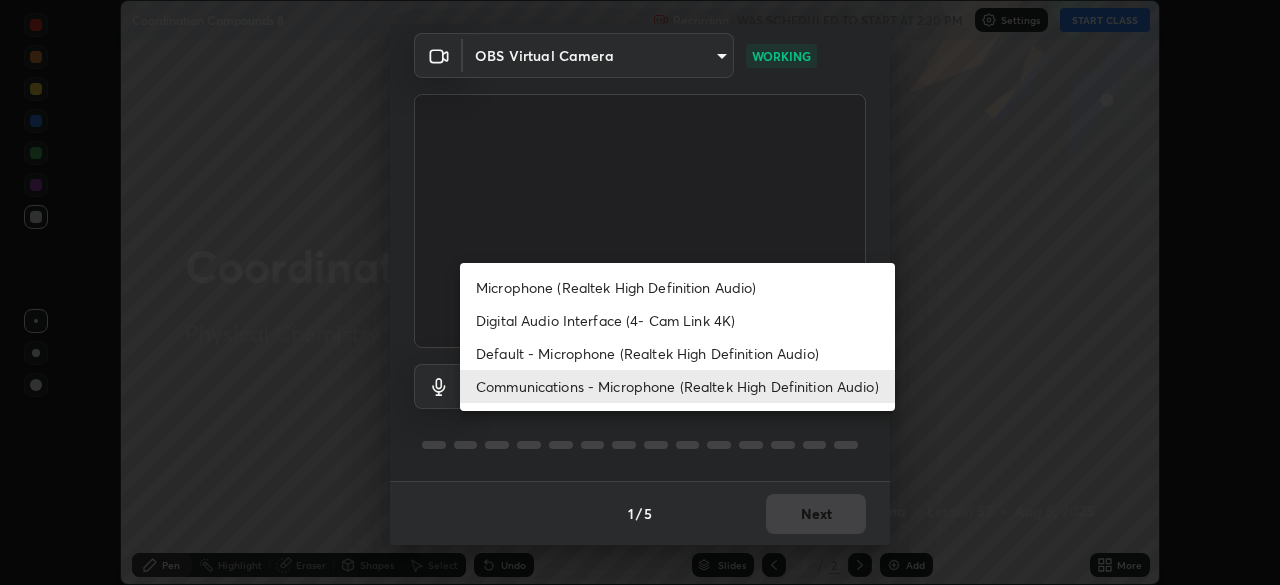 click on "Default - Microphone (Realtek High Definition Audio)" at bounding box center [677, 353] 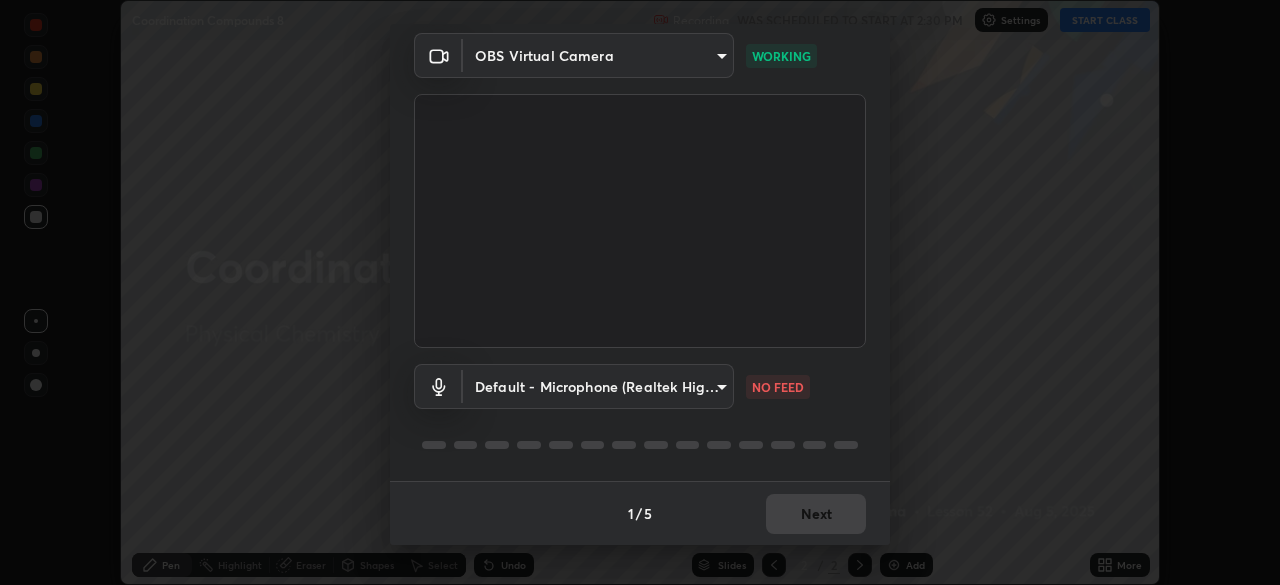 click on "Erase all Coordination Compounds 8 Recording WAS SCHEDULED TO START AT  2:30 PM Settings START CLASS Setting up your live class Coordination Compounds 8 • L52 of Physical Chemistry [PERSON] Pen Highlight Eraser Shapes Select Undo Slides 2 / 2 Add More No doubts shared Encourage your learners to ask a doubt for better clarity Report an issue Reason for reporting Buffering Chat not working Audio - Video sync issue Educator video quality low ​ Attach an image Report Media settings OBS Virtual Camera ff26246e00307cbc689d7aca732bd750e33a3fe28c35a569a5f766e630f3a867 WORKING Default - Microphone (Realtek High Definition Audio) default NO FEED 1 / 5 Next Microphone (Realtek High Definition Audio) Digital Audio Interface (4- Cam Link 4K) Default - Microphone (Realtek High Definition Audio) Communications - Microphone (Realtek High Definition Audio)" at bounding box center [640, 292] 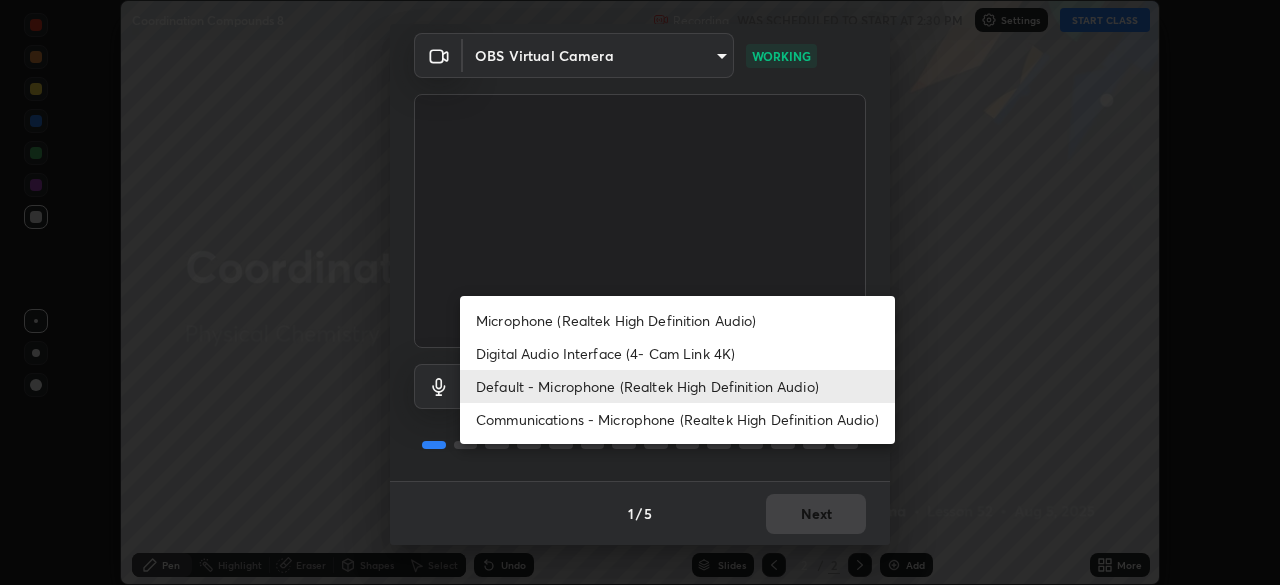 click on "Communications - Microphone (Realtek High Definition Audio)" at bounding box center [677, 419] 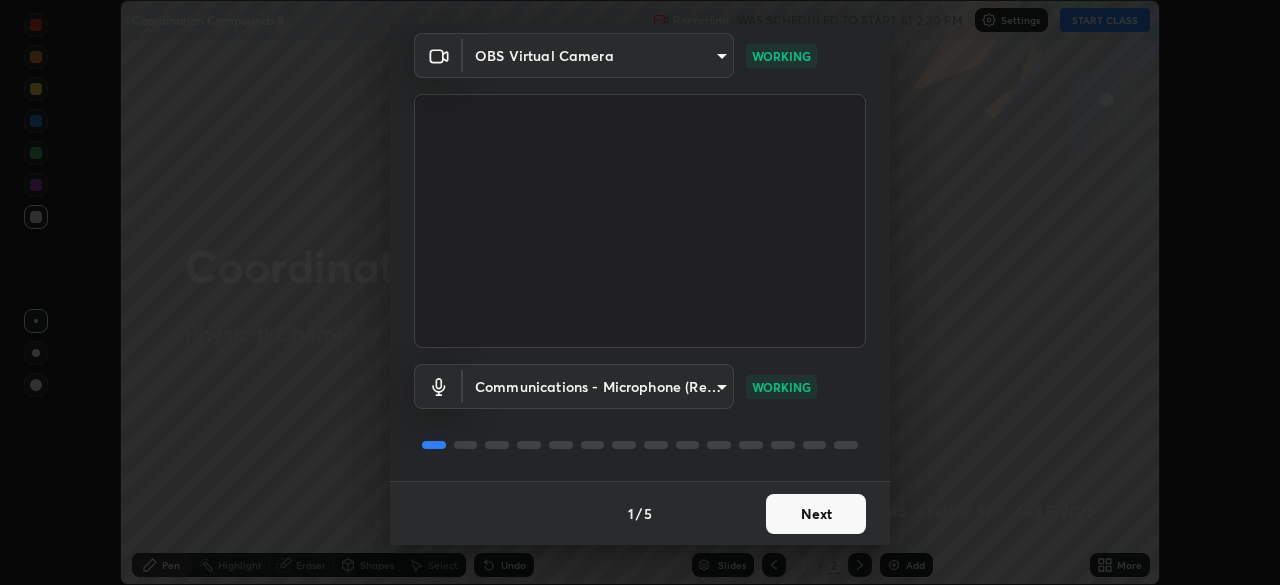 click on "Next" at bounding box center [816, 514] 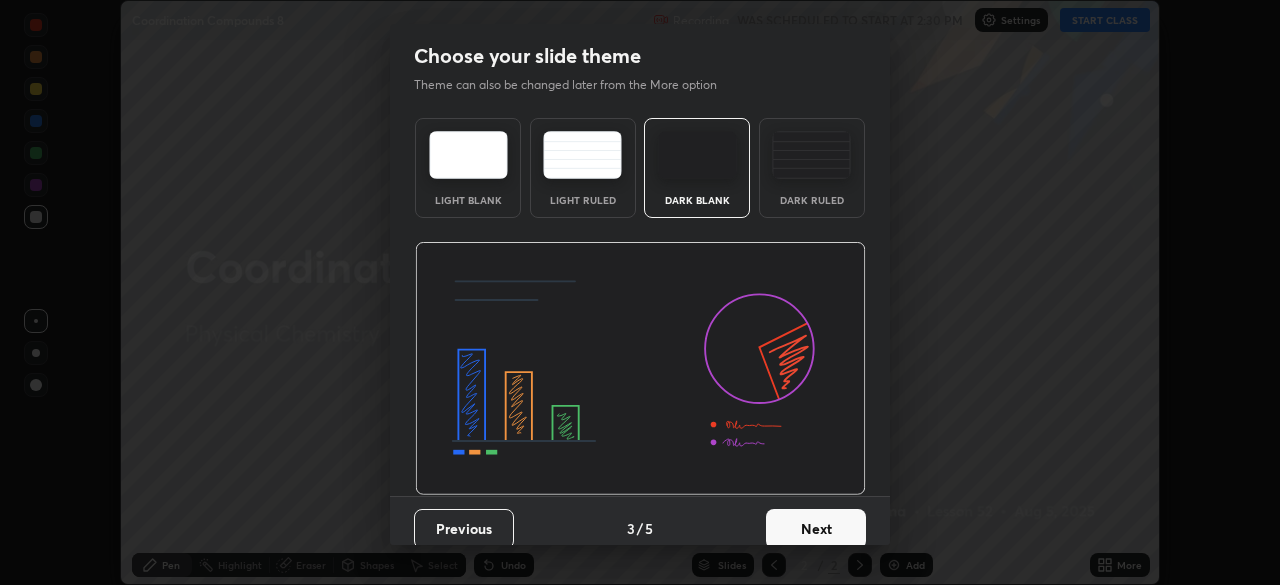 click on "Next" at bounding box center [816, 529] 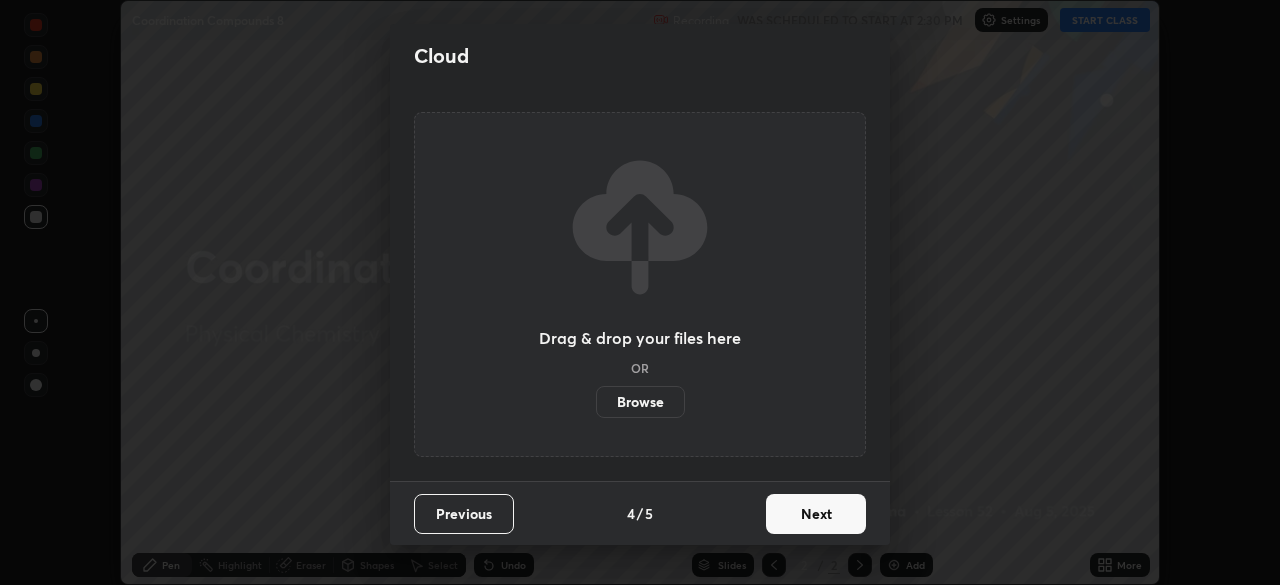 click on "Next" at bounding box center [816, 514] 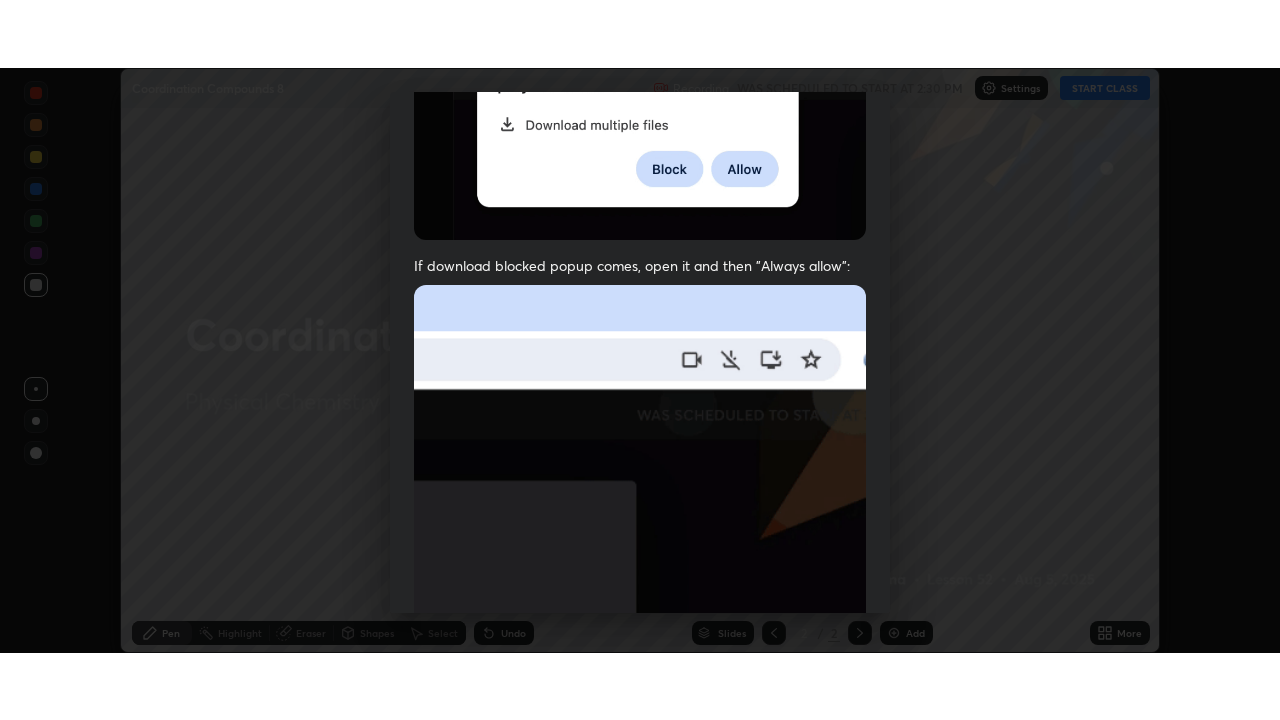 scroll, scrollTop: 479, scrollLeft: 0, axis: vertical 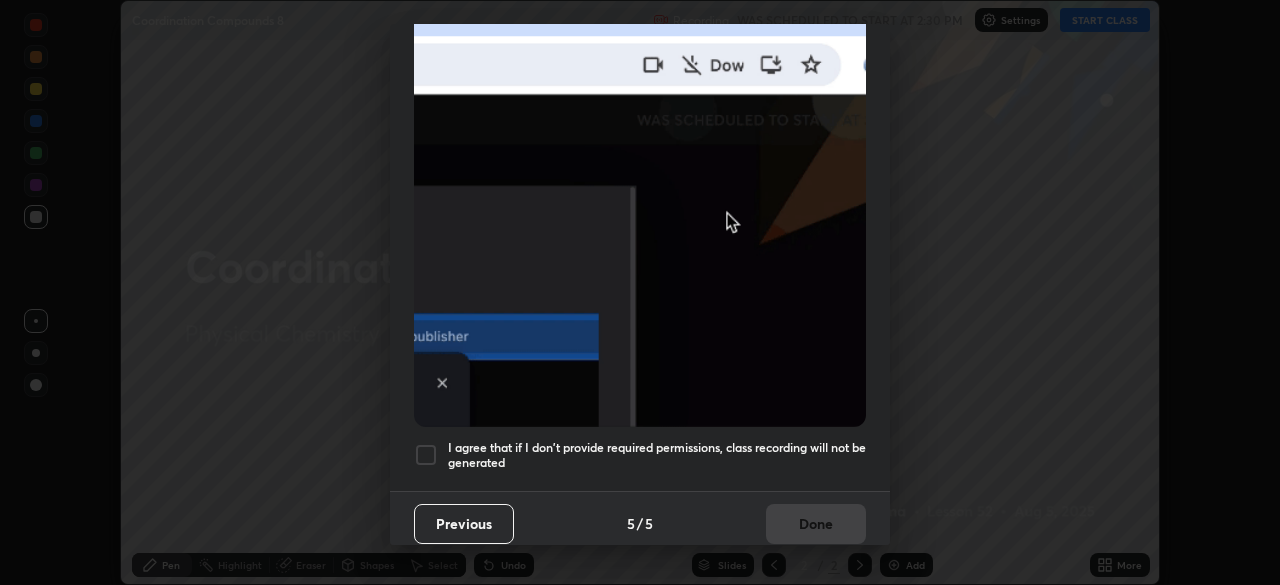 click on "I agree that if I don't provide required permissions, class recording will not be generated" at bounding box center (657, 455) 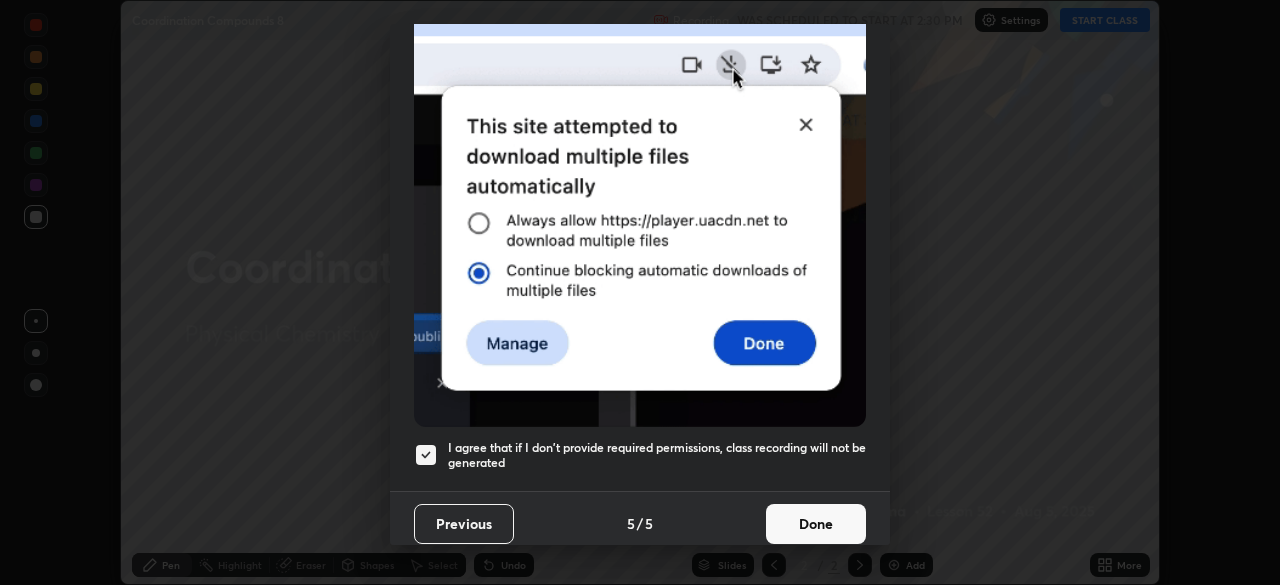 click on "Done" at bounding box center (816, 524) 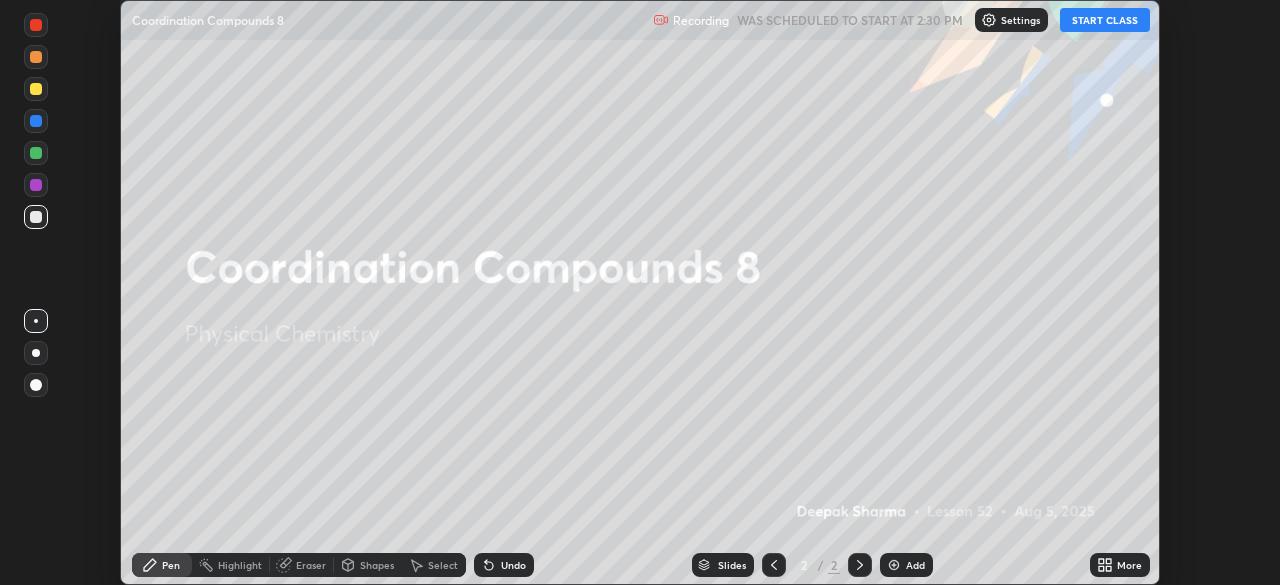 click on "START CLASS" at bounding box center (1105, 20) 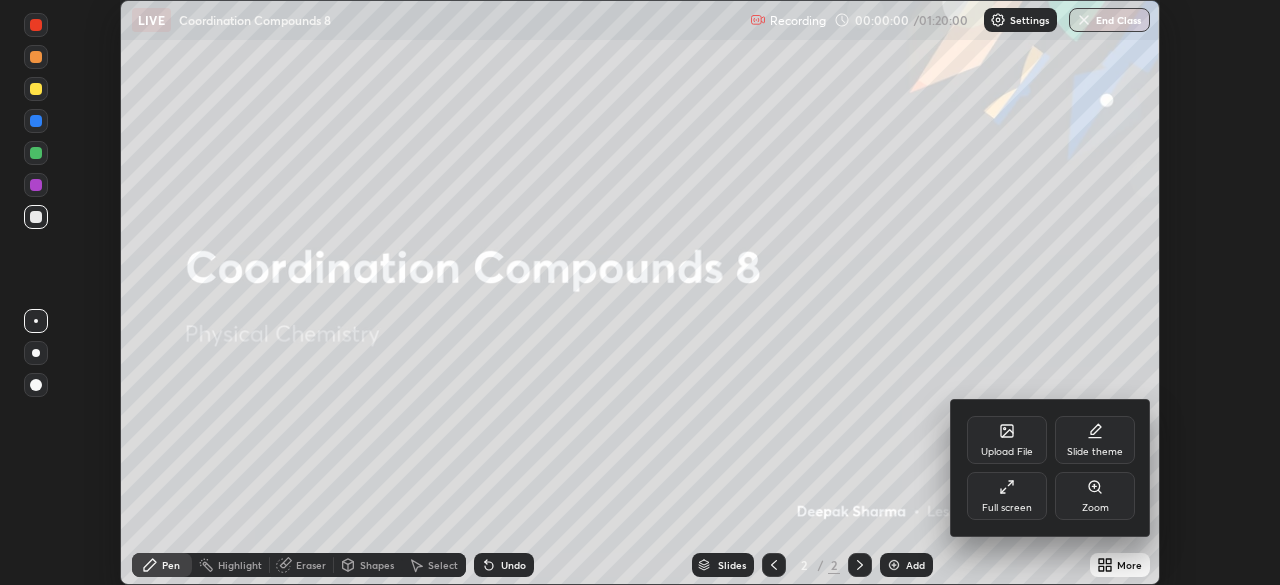 click on "Full screen" at bounding box center (1007, 508) 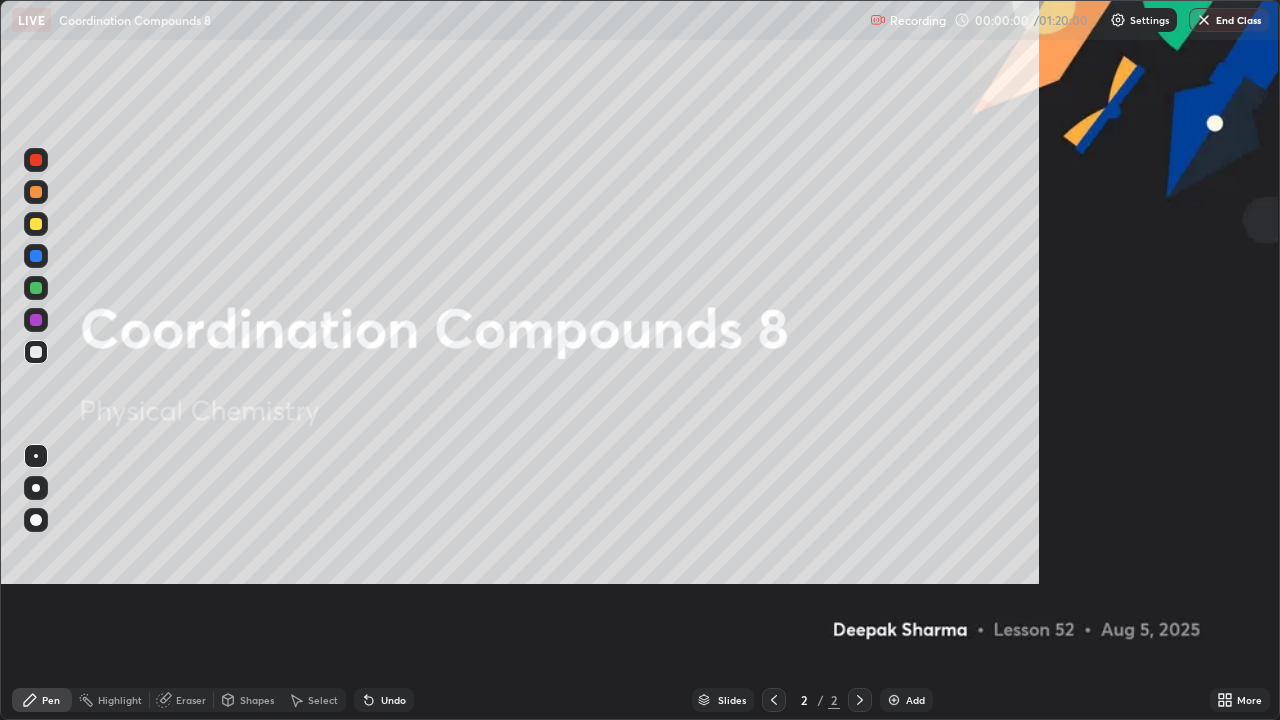 click on "Add" at bounding box center (906, 700) 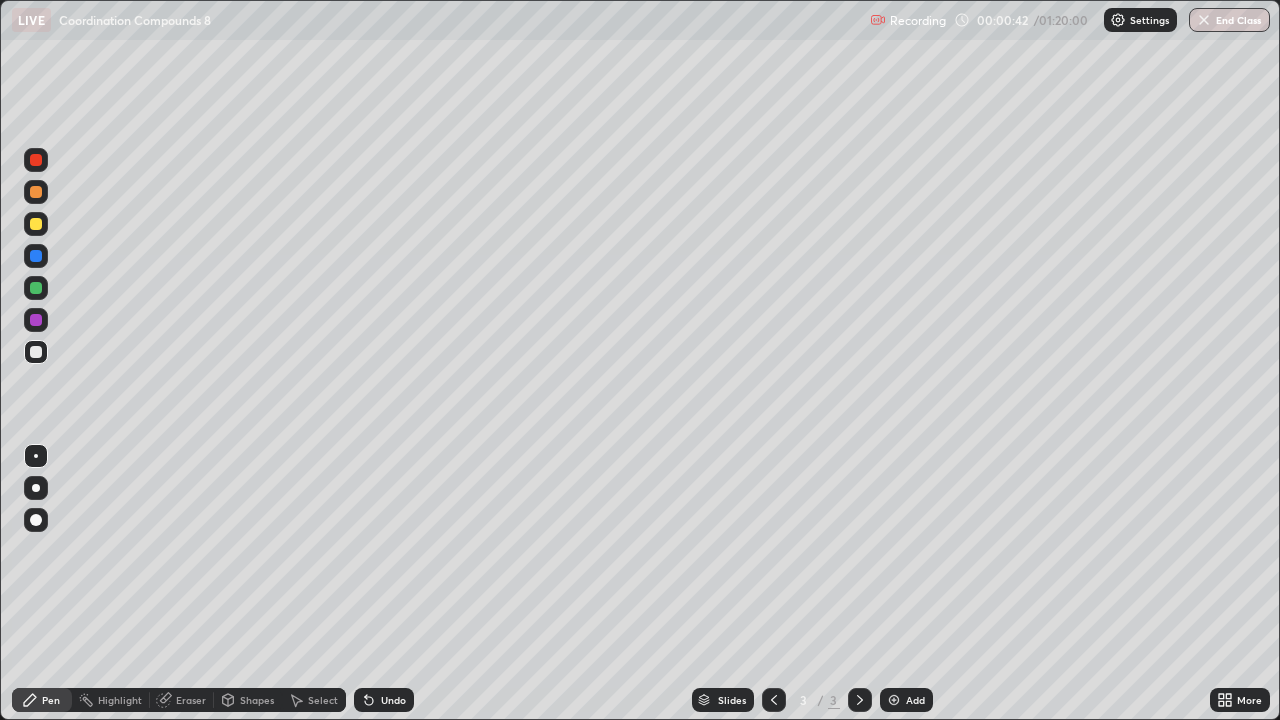 click at bounding box center (36, 224) 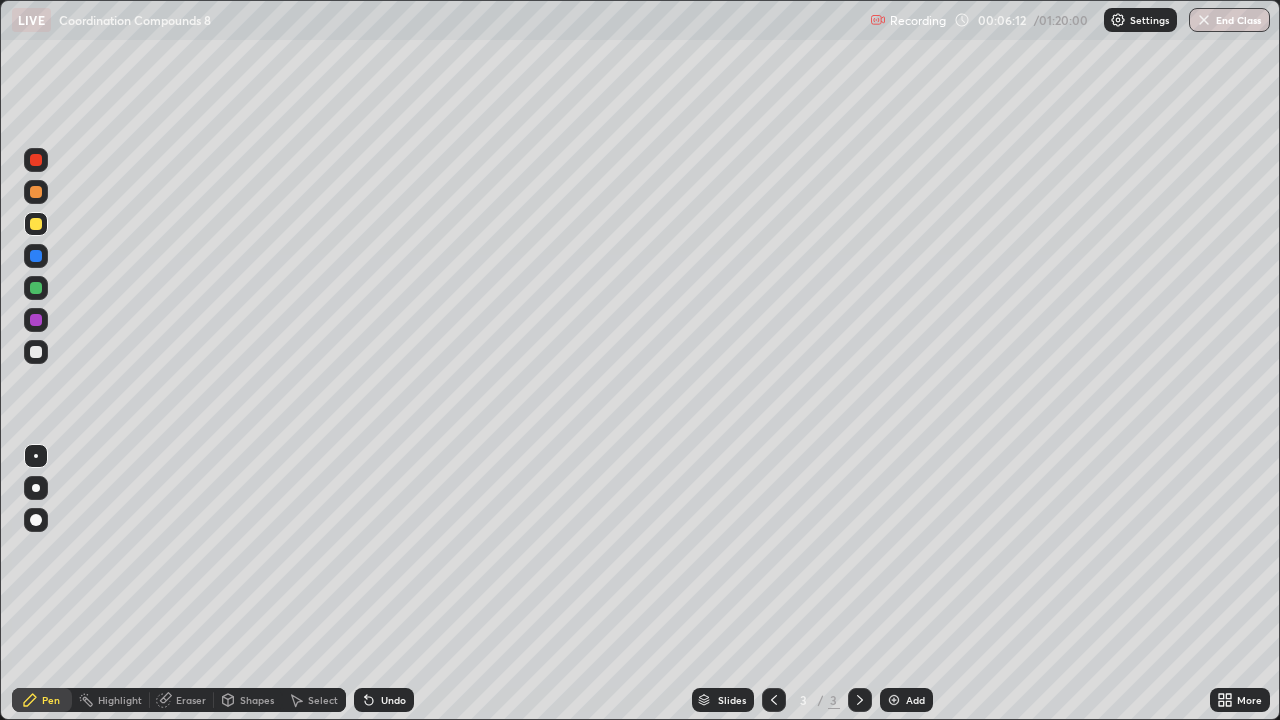 click at bounding box center [36, 288] 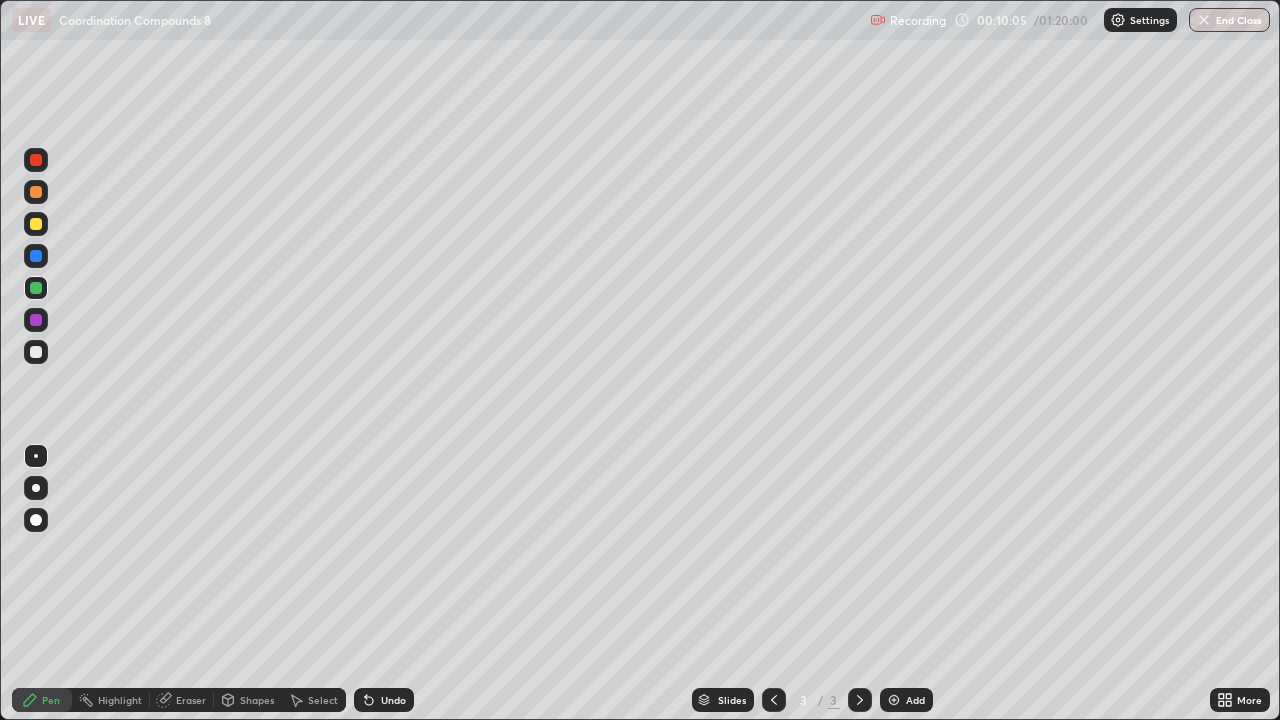 click on "Add" at bounding box center [906, 700] 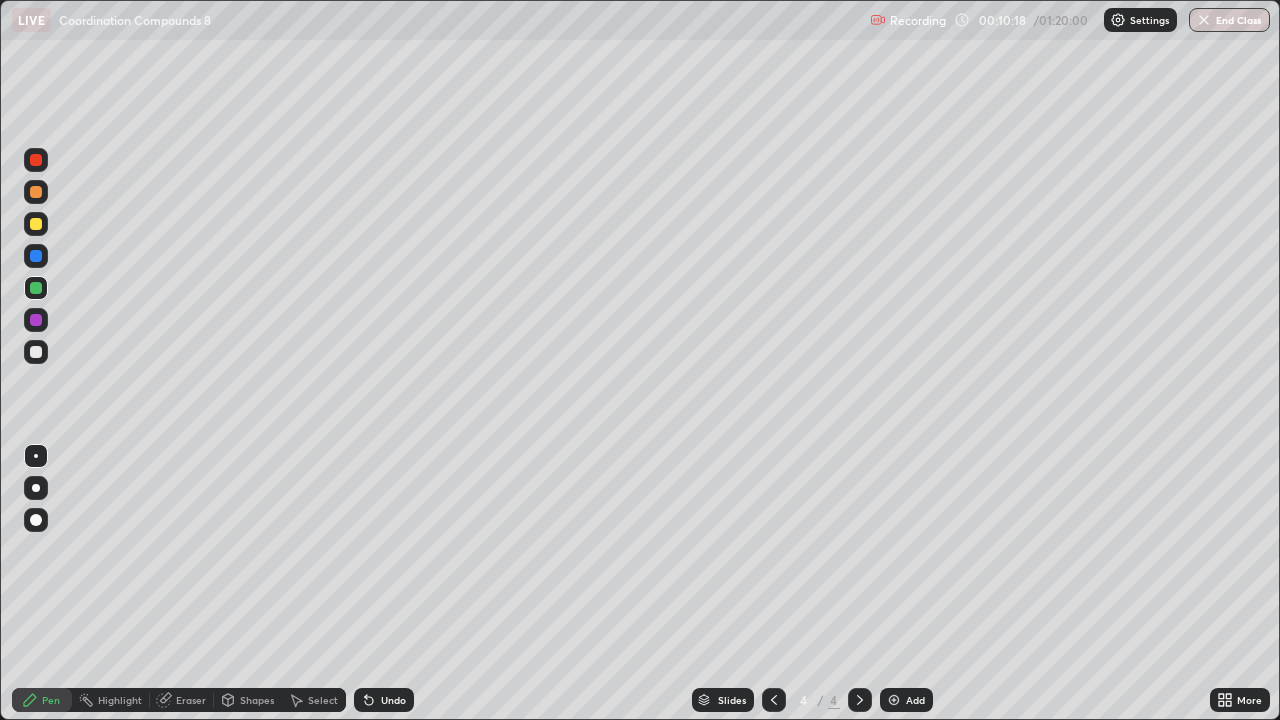 click 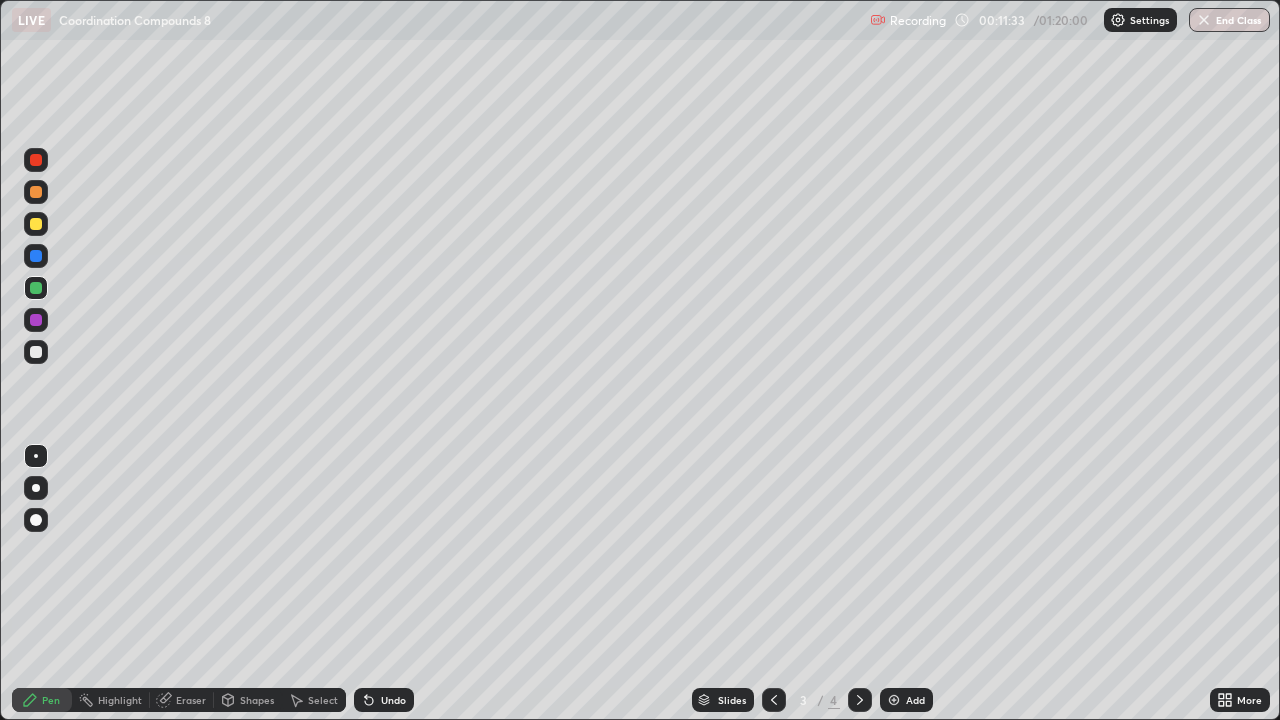 click on "Undo" at bounding box center [393, 700] 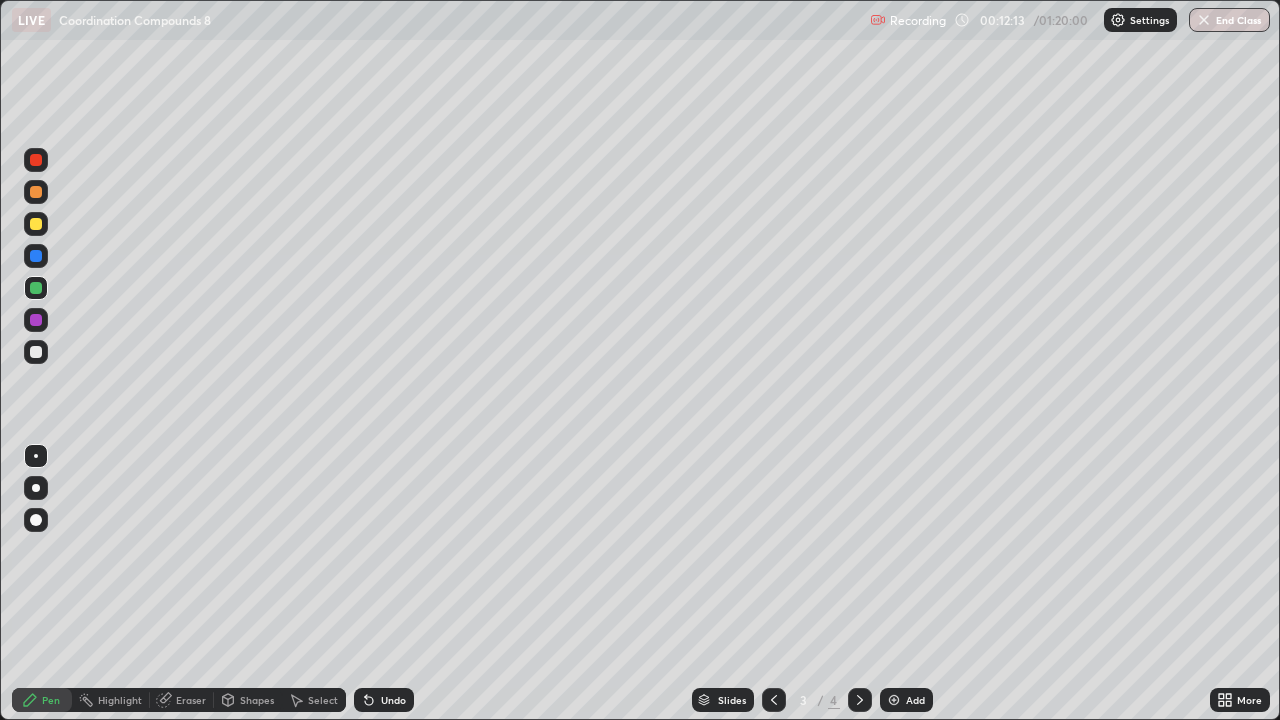 click 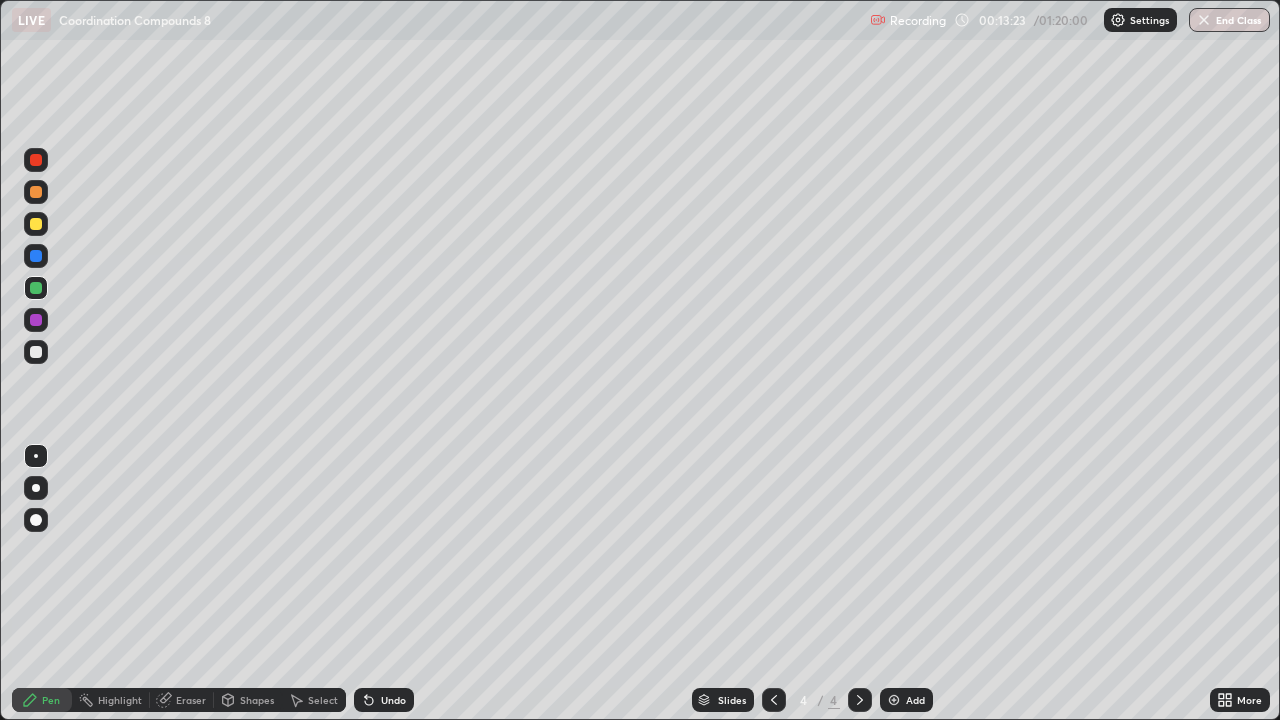 click 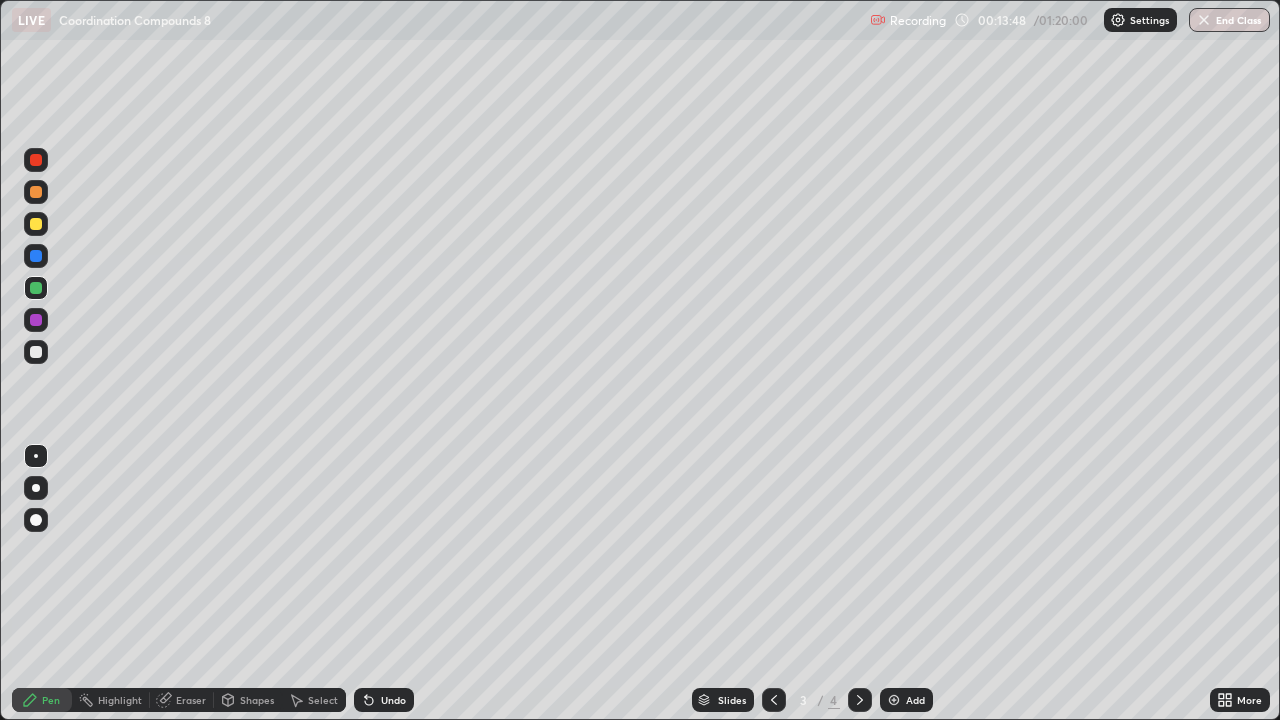 click at bounding box center (36, 320) 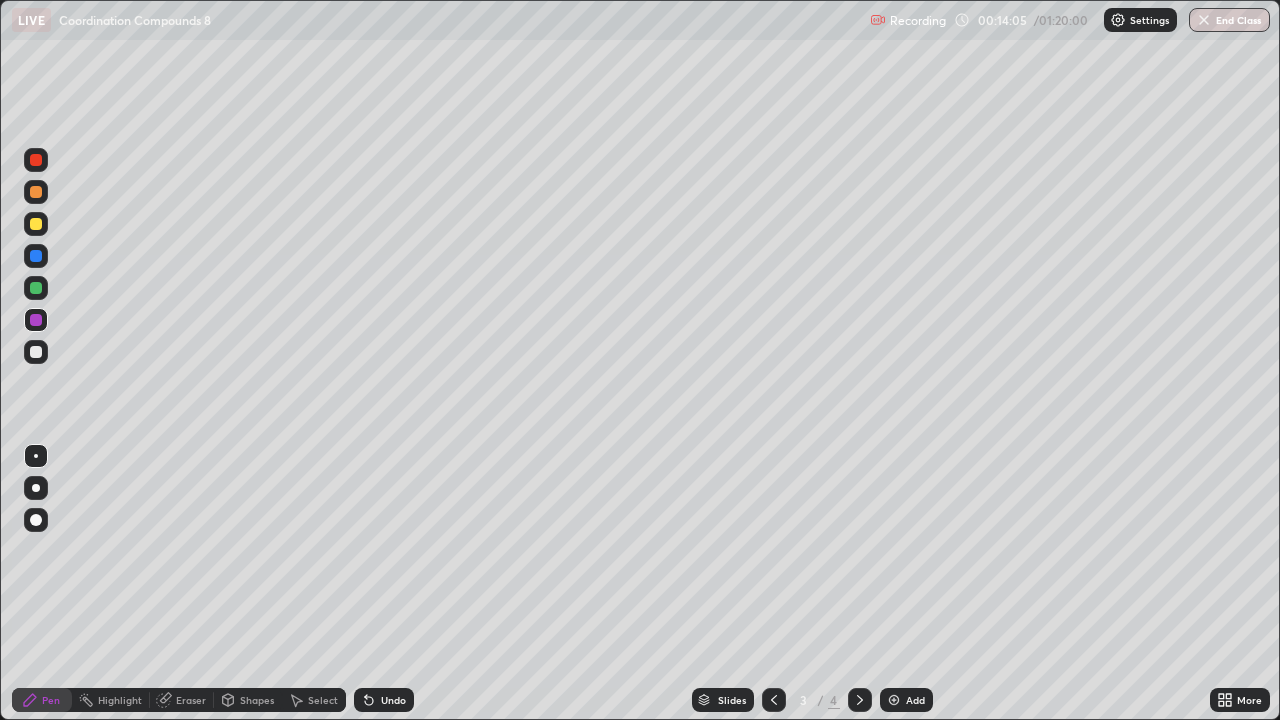click 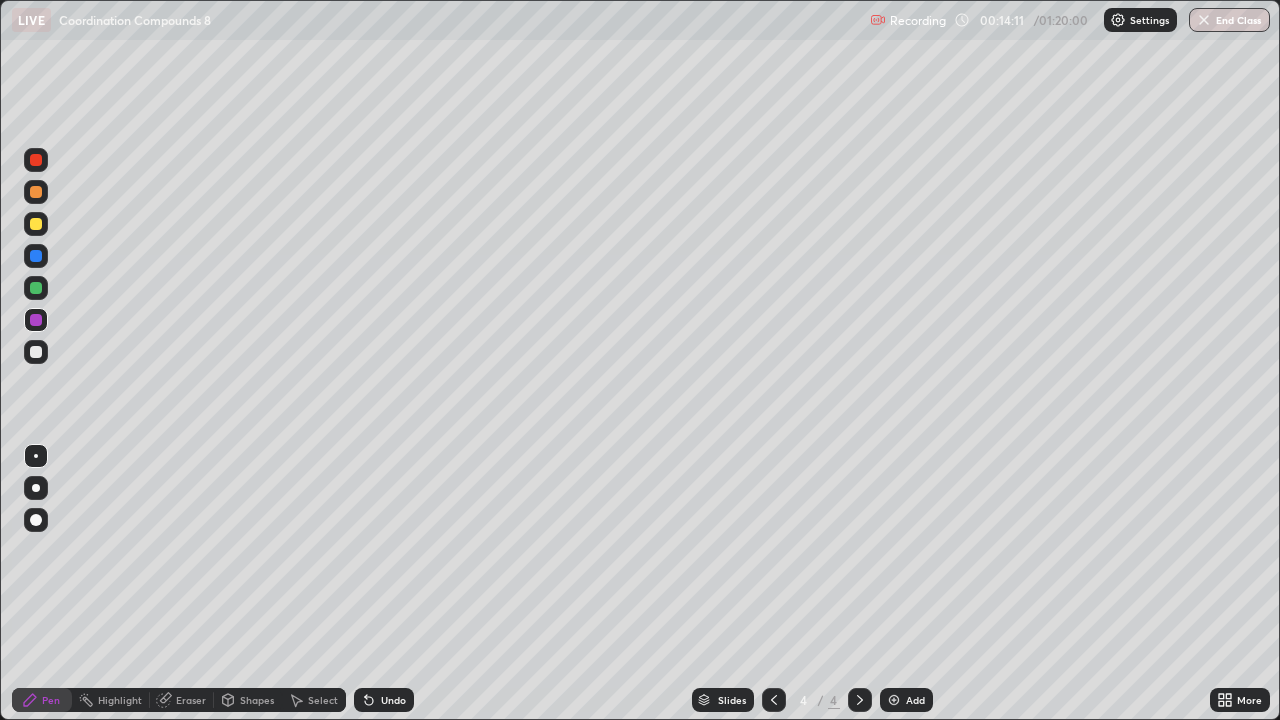click on "Undo" at bounding box center [384, 700] 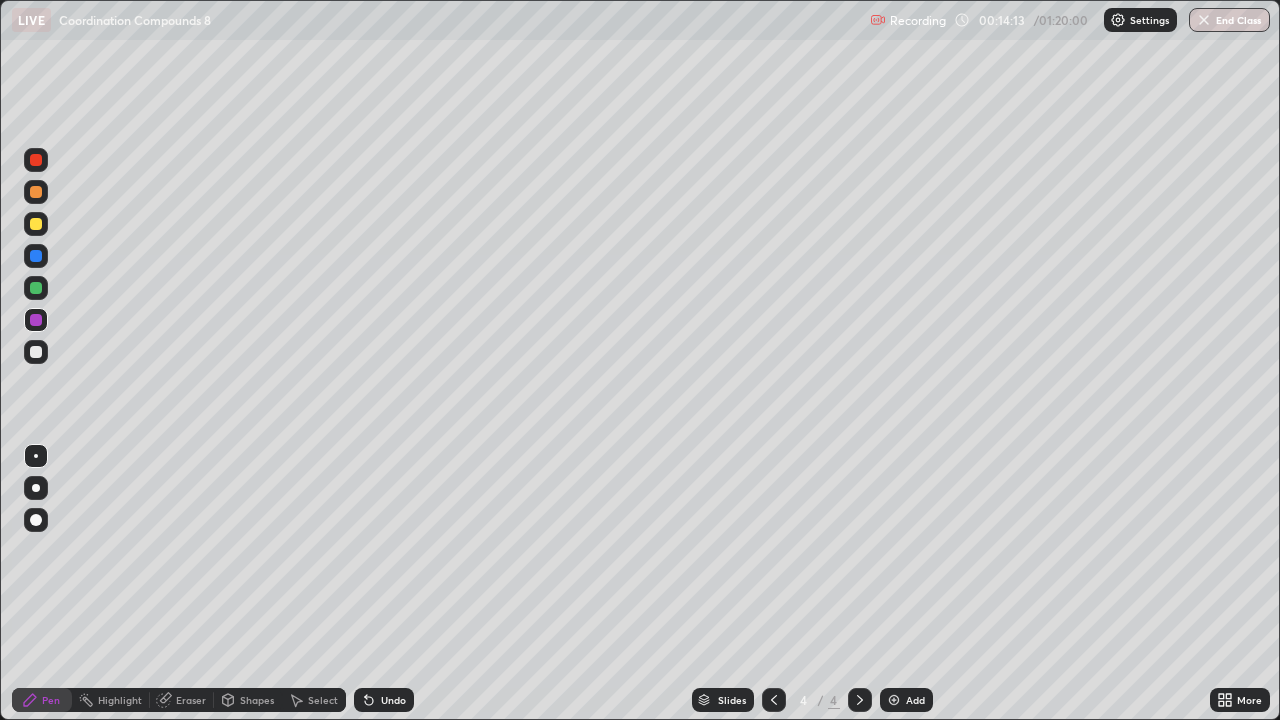 click on "Undo" at bounding box center [393, 700] 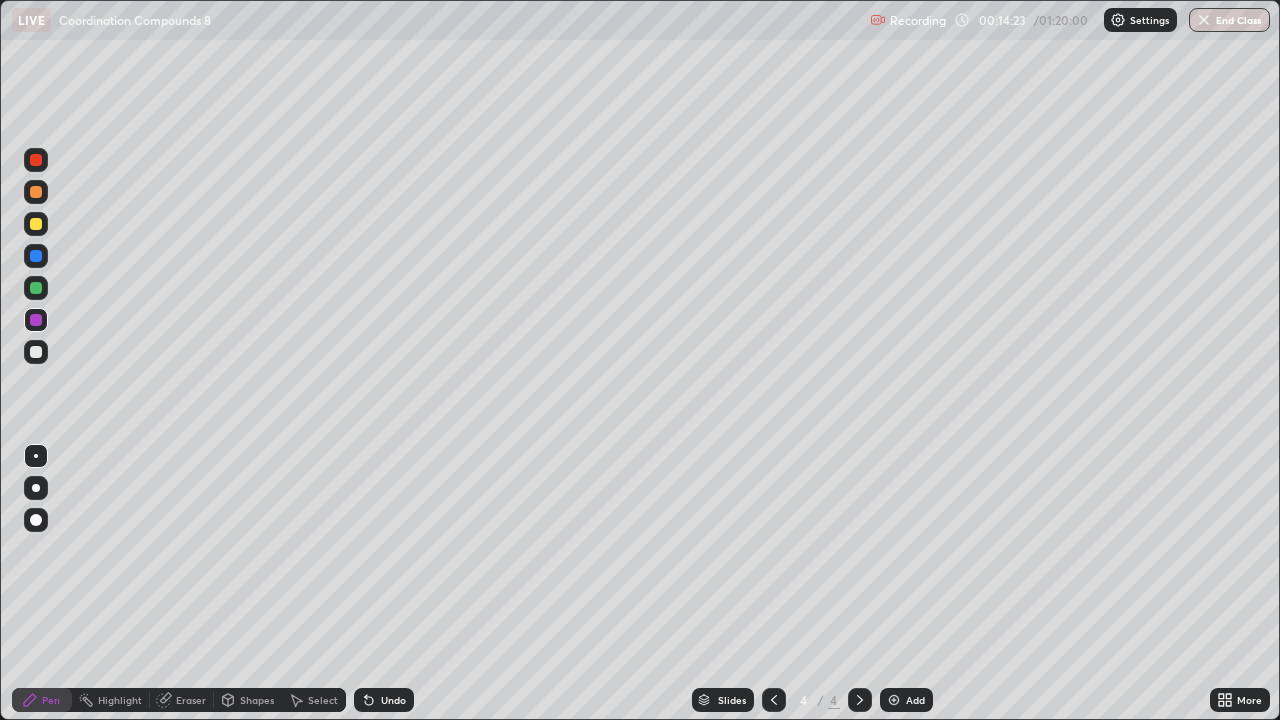 click at bounding box center (774, 700) 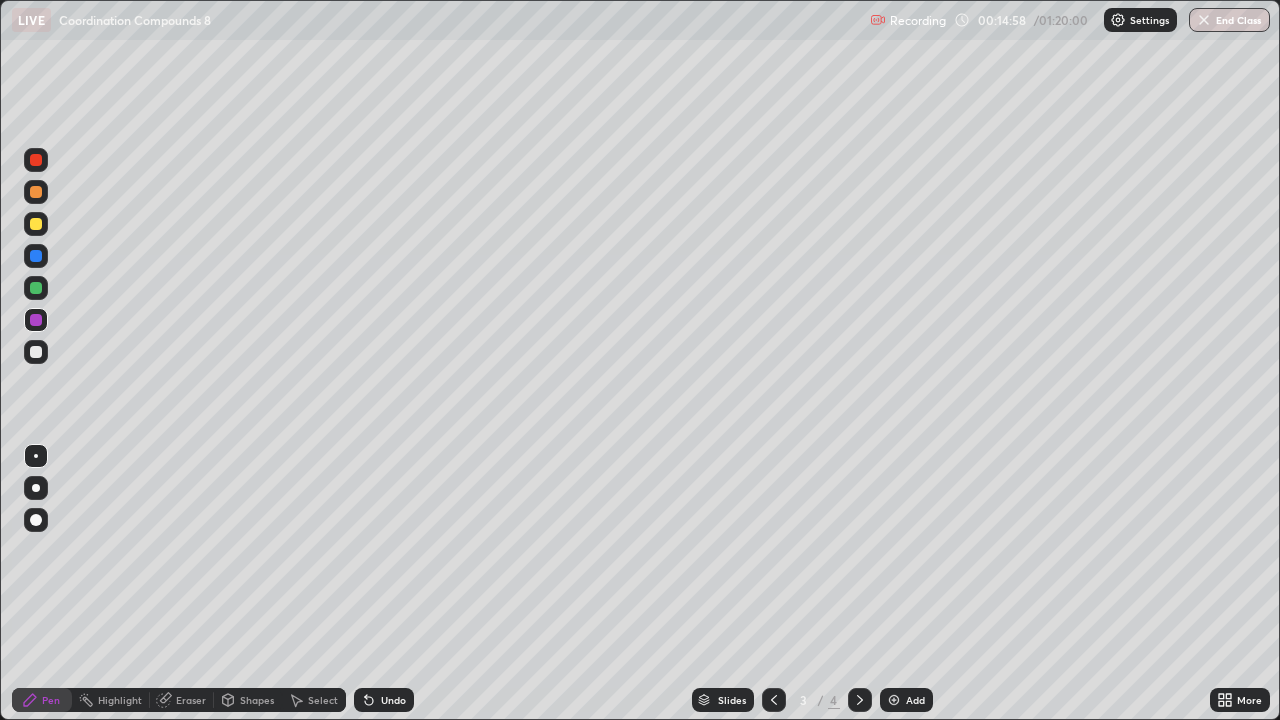 click at bounding box center (36, 288) 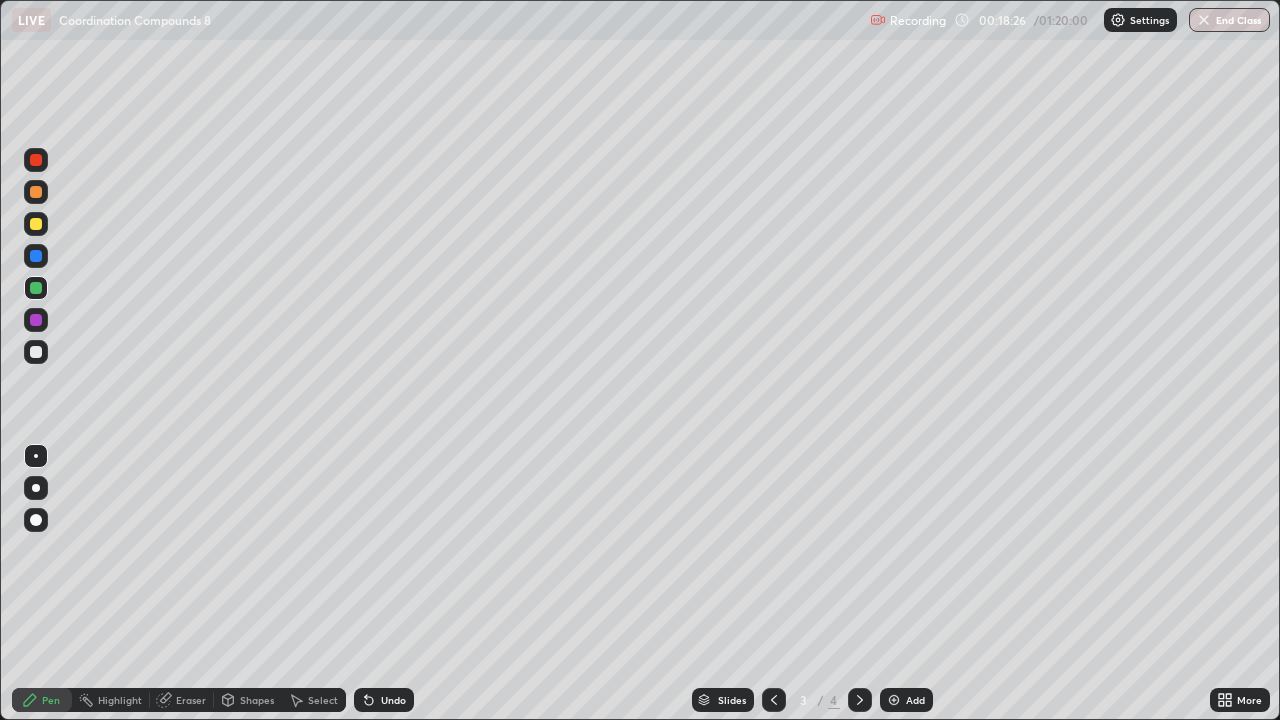 click on "Add" at bounding box center (906, 700) 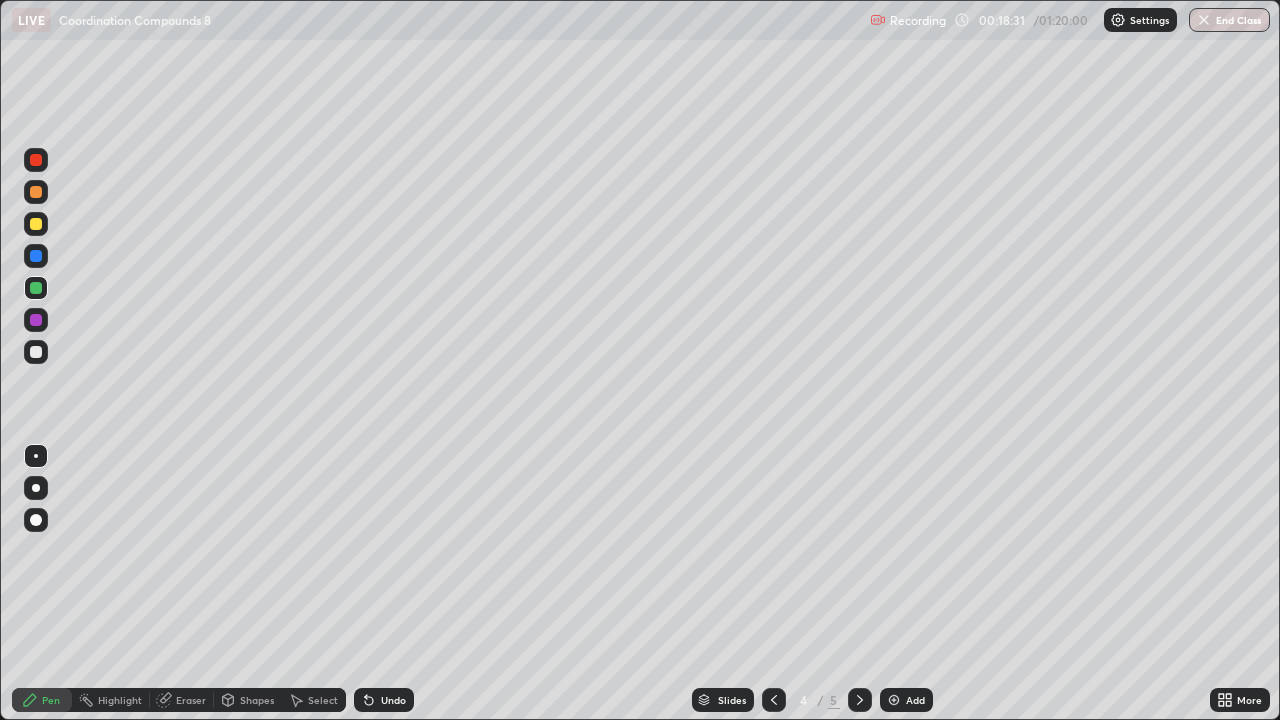 click at bounding box center (36, 224) 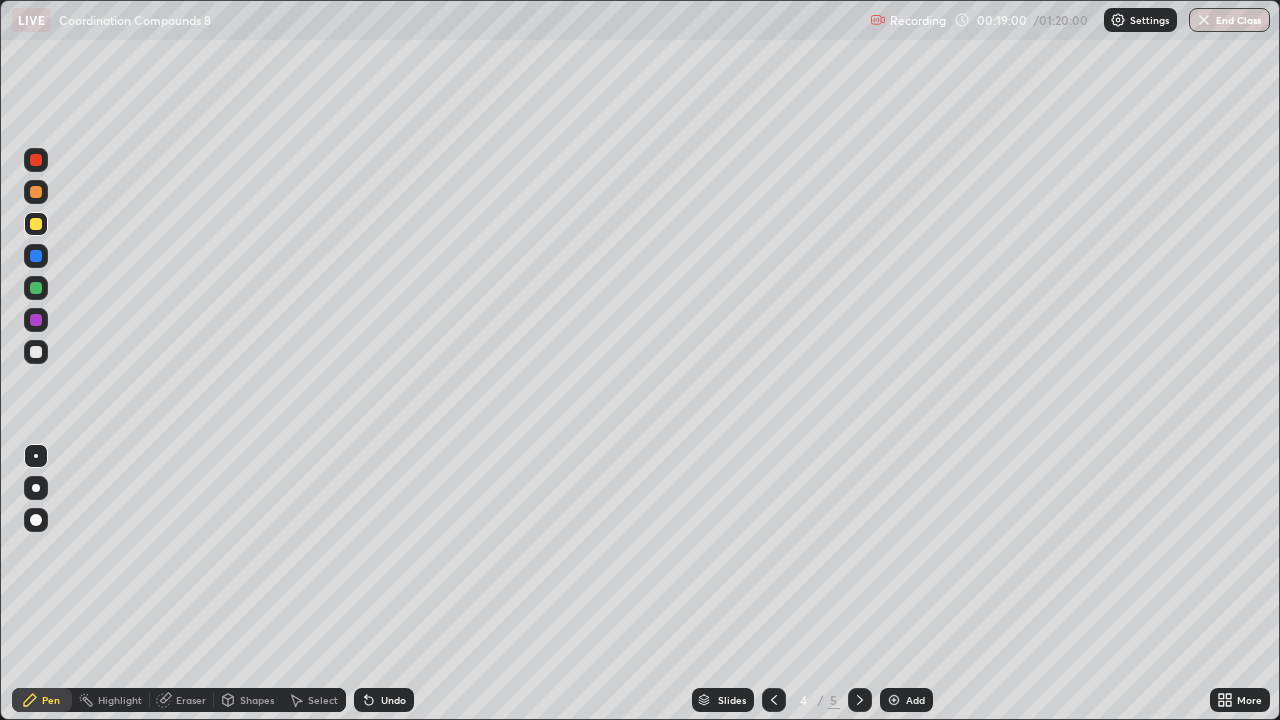 click on "Undo" at bounding box center [393, 700] 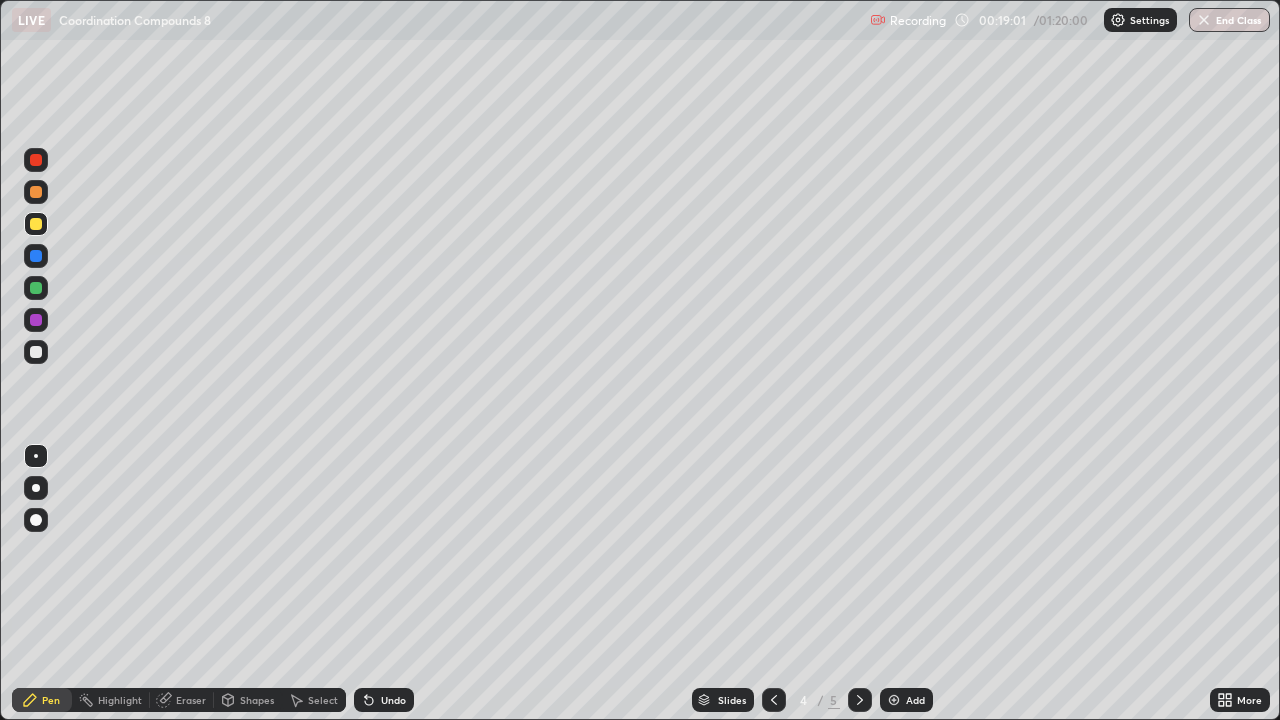 click on "Undo" at bounding box center [384, 700] 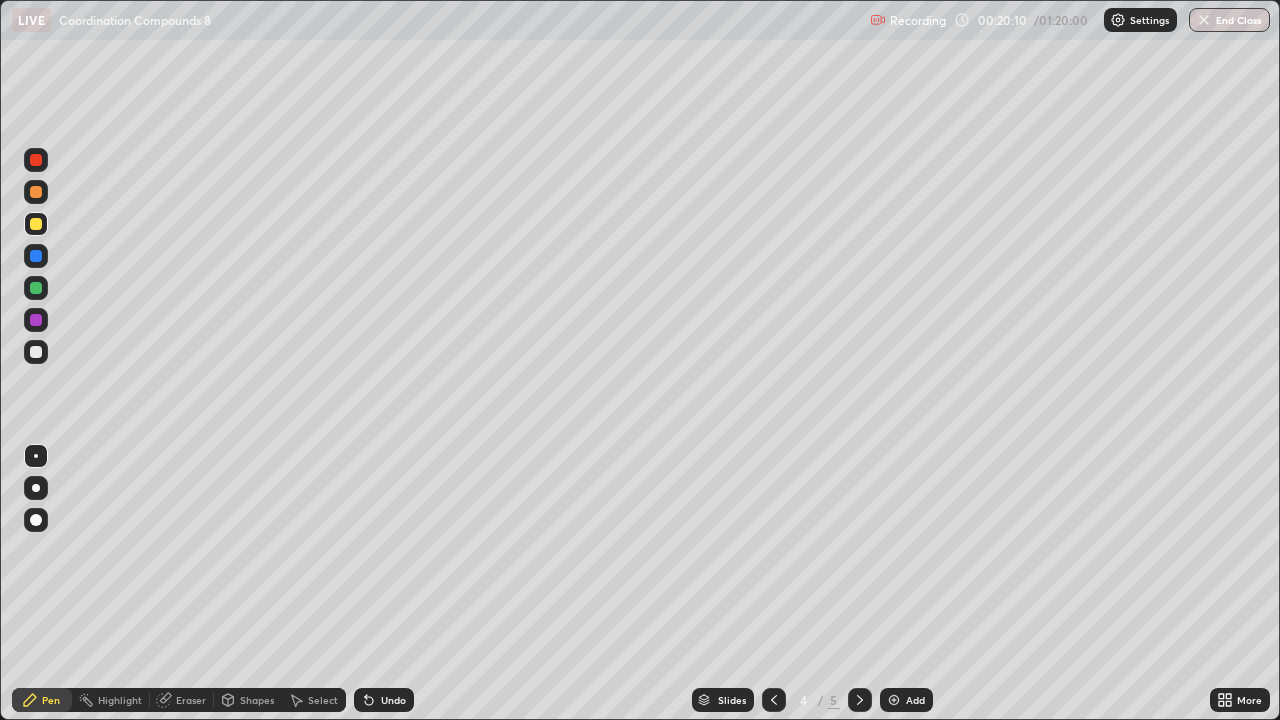 click on "Erase all" at bounding box center (36, 360) 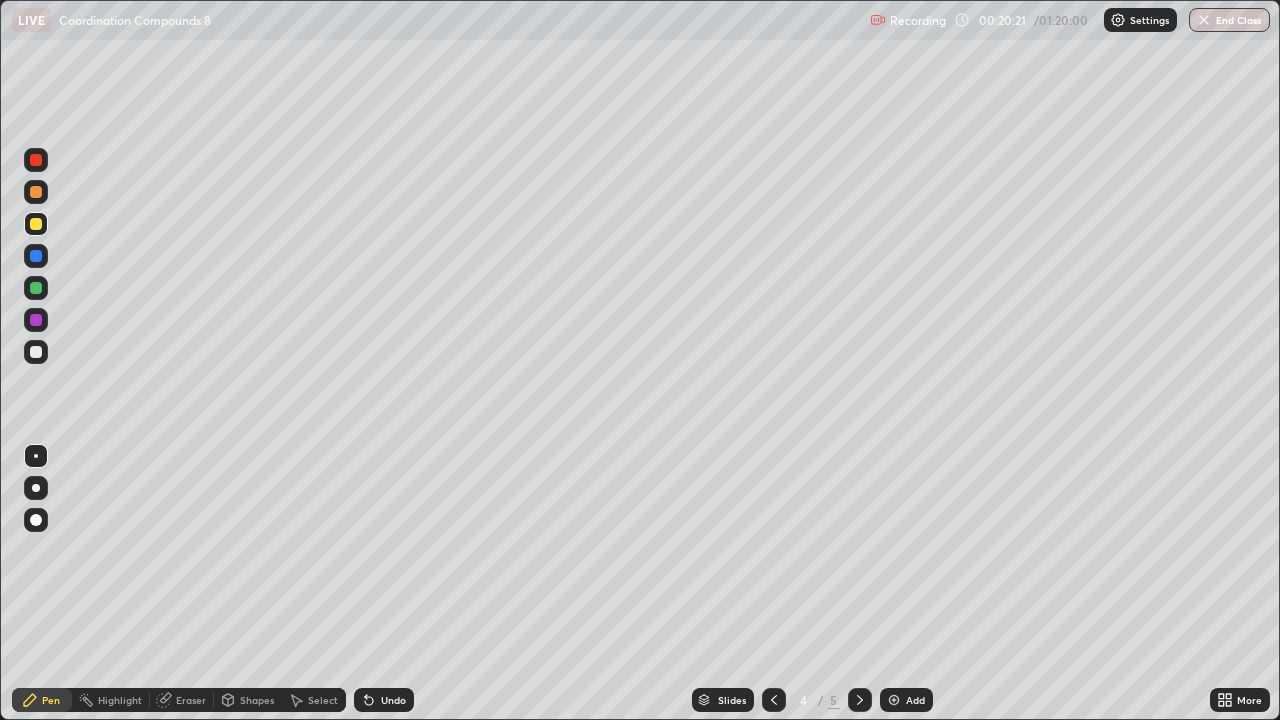 click on "Select" at bounding box center [314, 700] 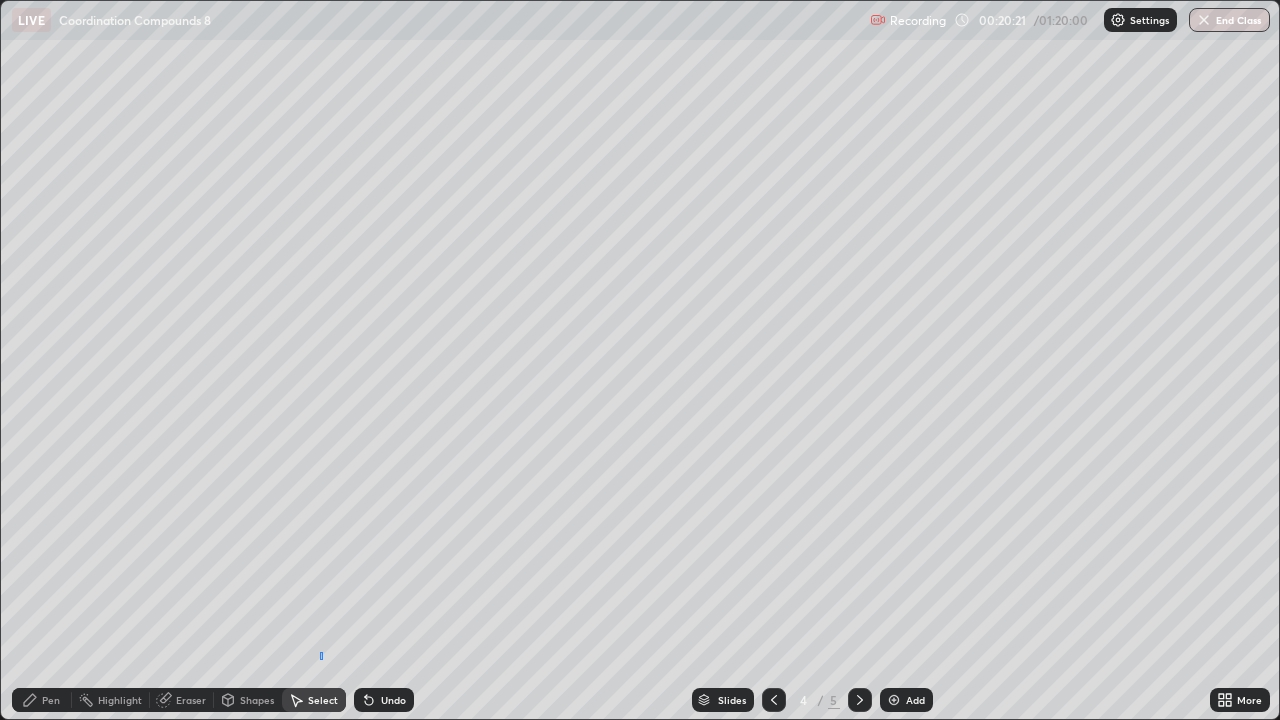 click on "0 ° Undo Copy Duplicate Duplicate to new slide Delete" at bounding box center [640, 360] 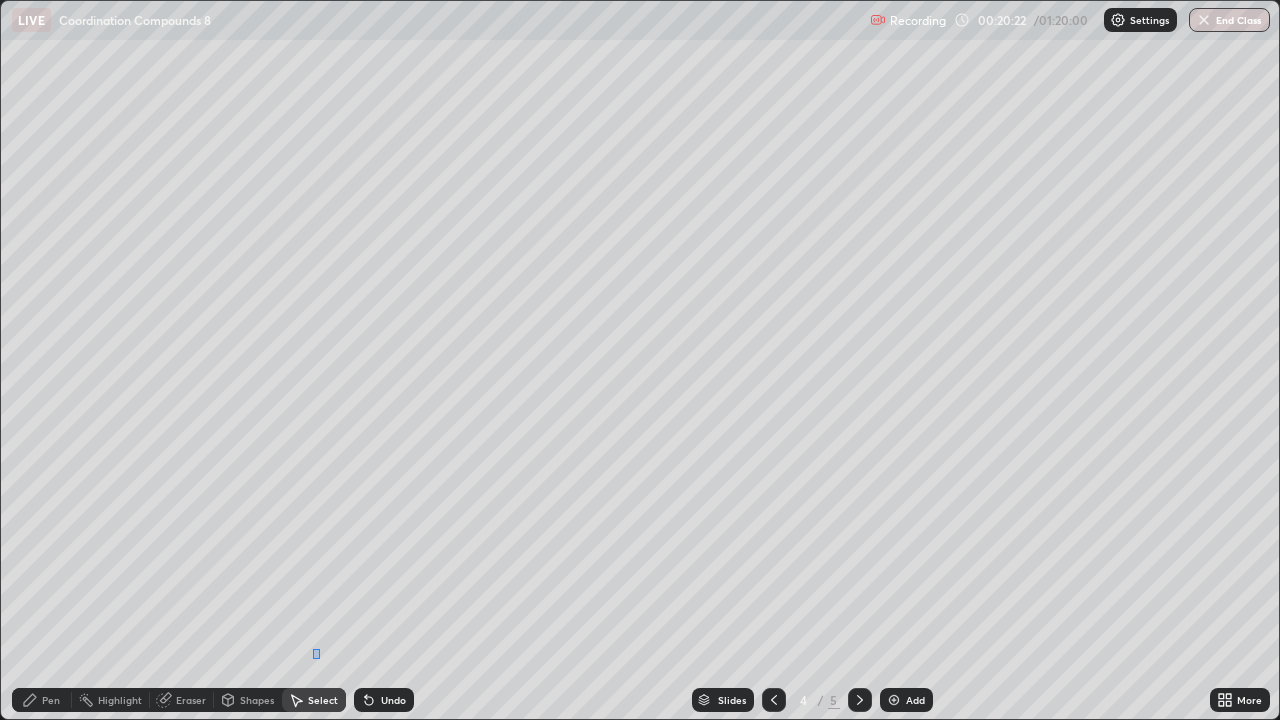 click on "Undo" at bounding box center [0, 0] 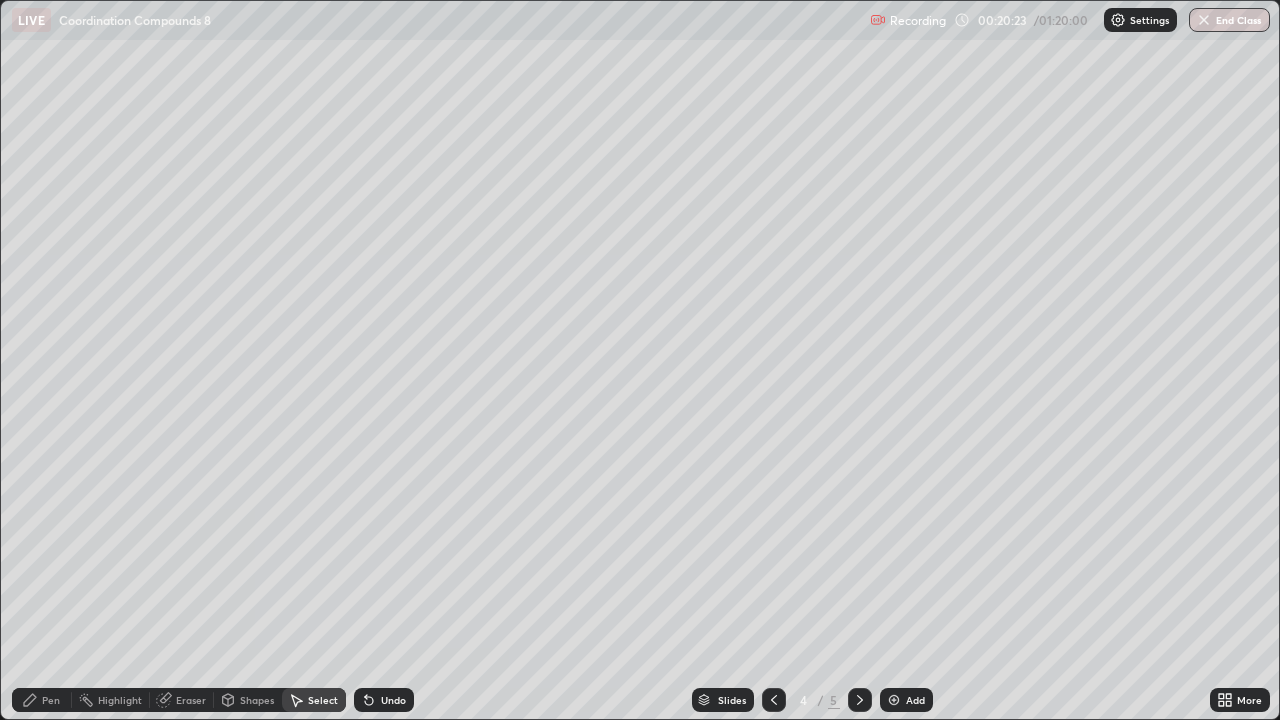 click on "Pen" at bounding box center (42, 700) 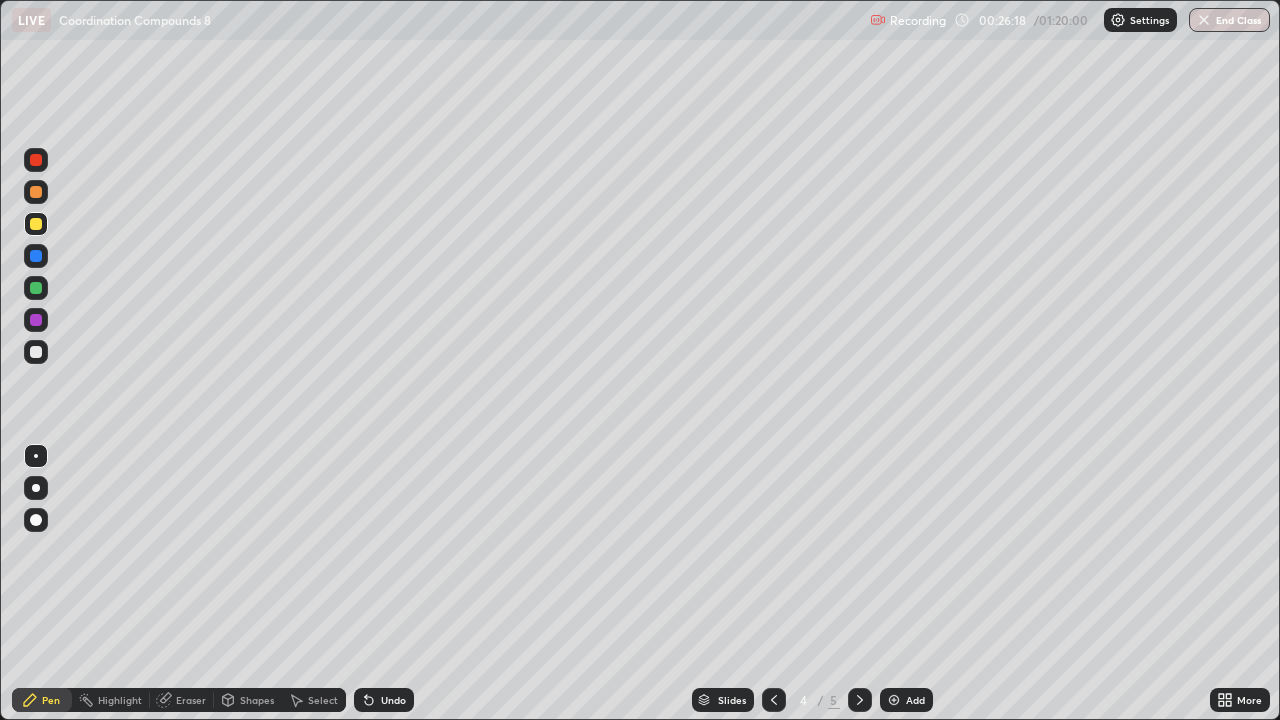 click at bounding box center [36, 288] 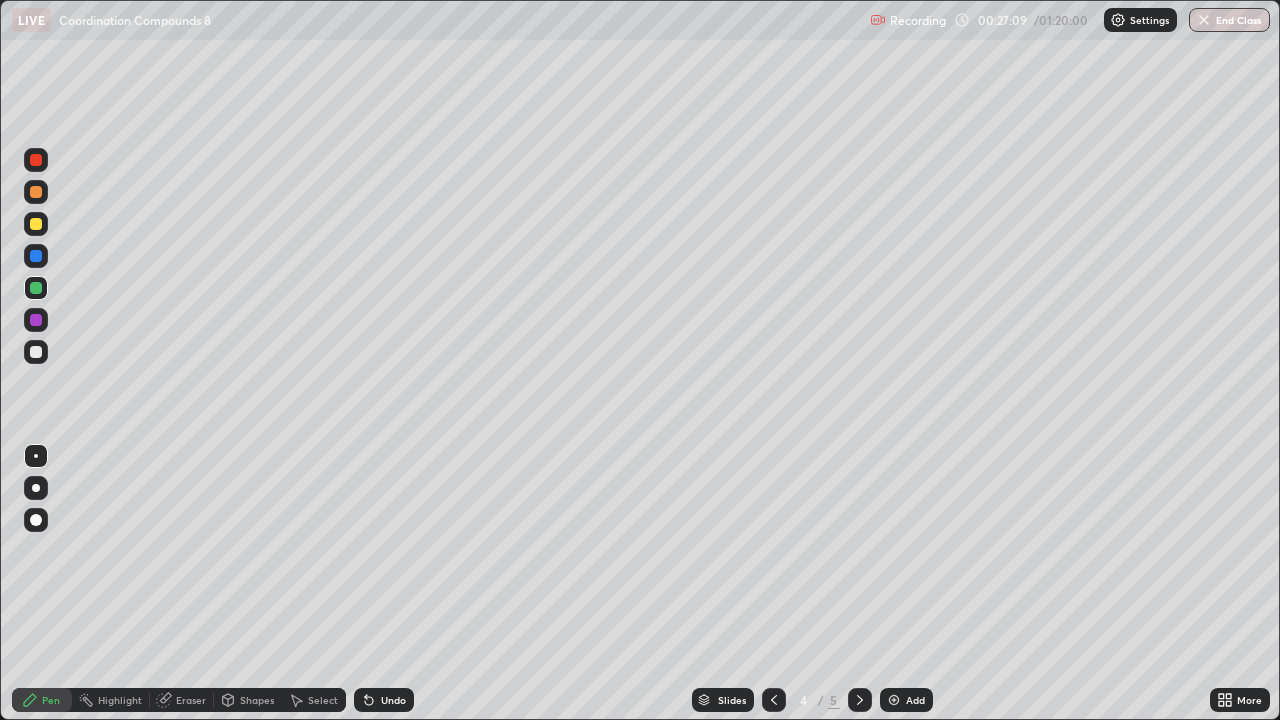 click at bounding box center (36, 192) 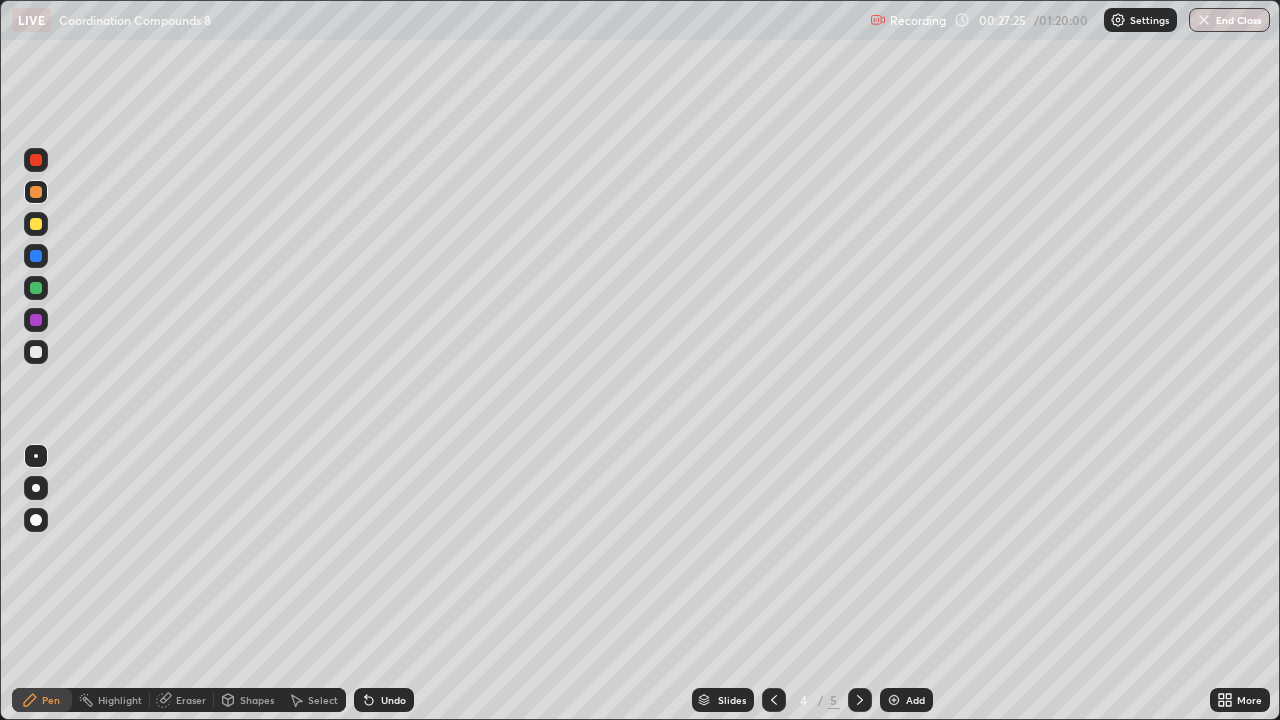 click at bounding box center [36, 288] 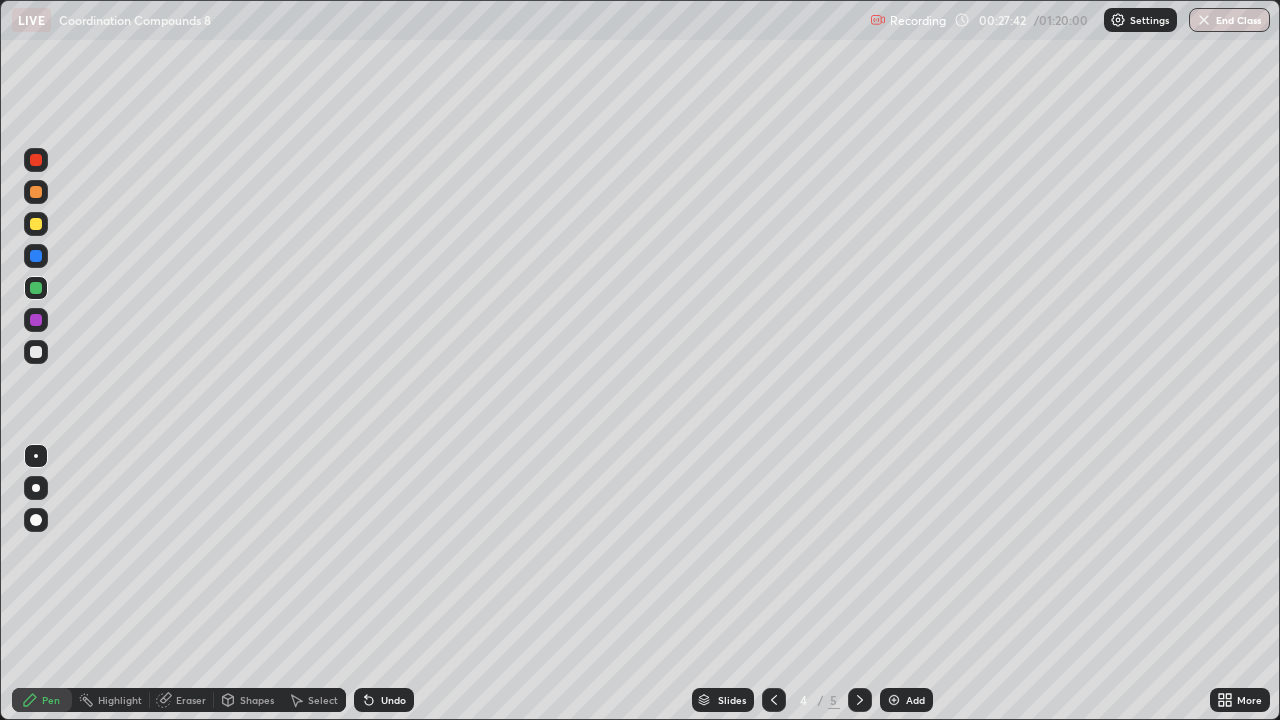 click on "Undo" at bounding box center [384, 700] 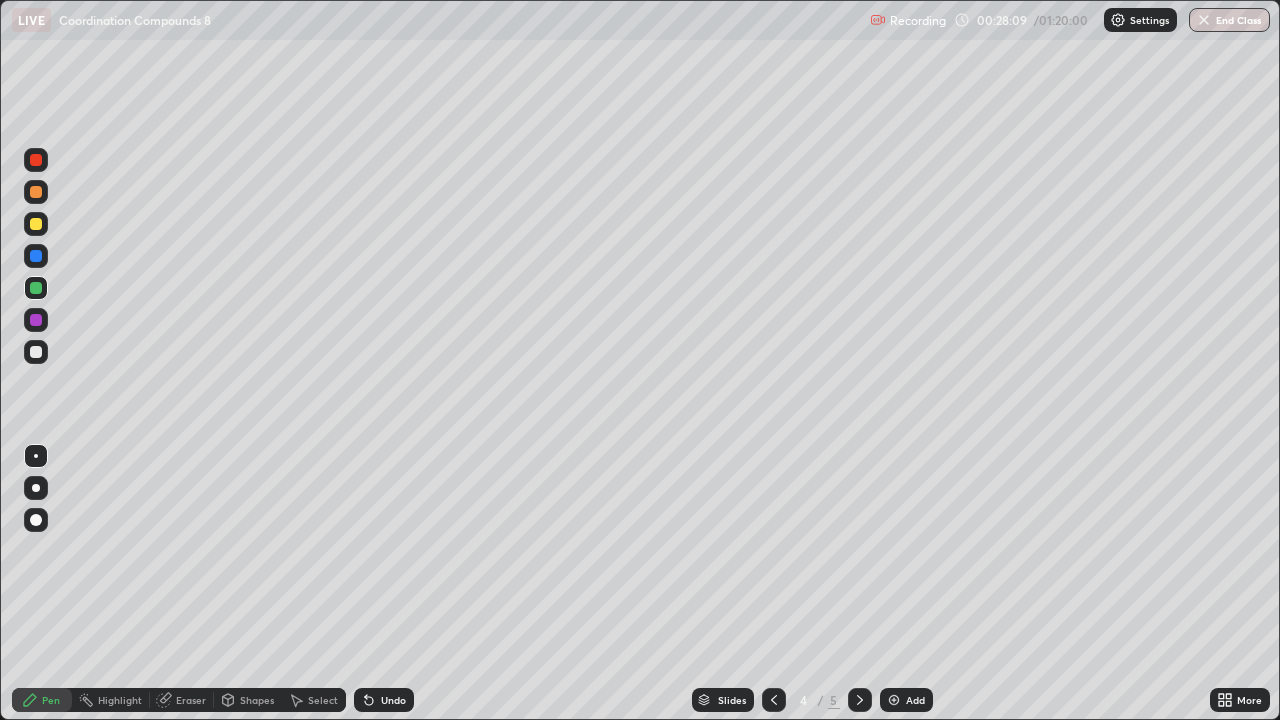 click at bounding box center [36, 192] 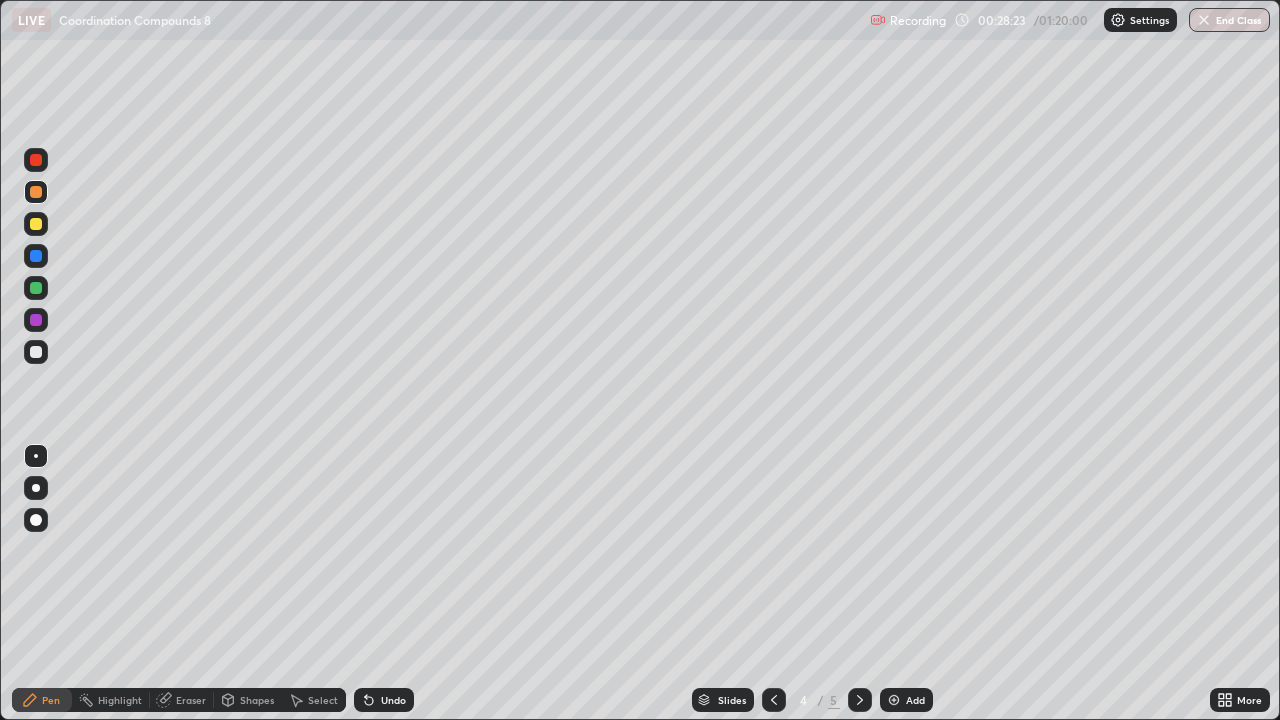 click 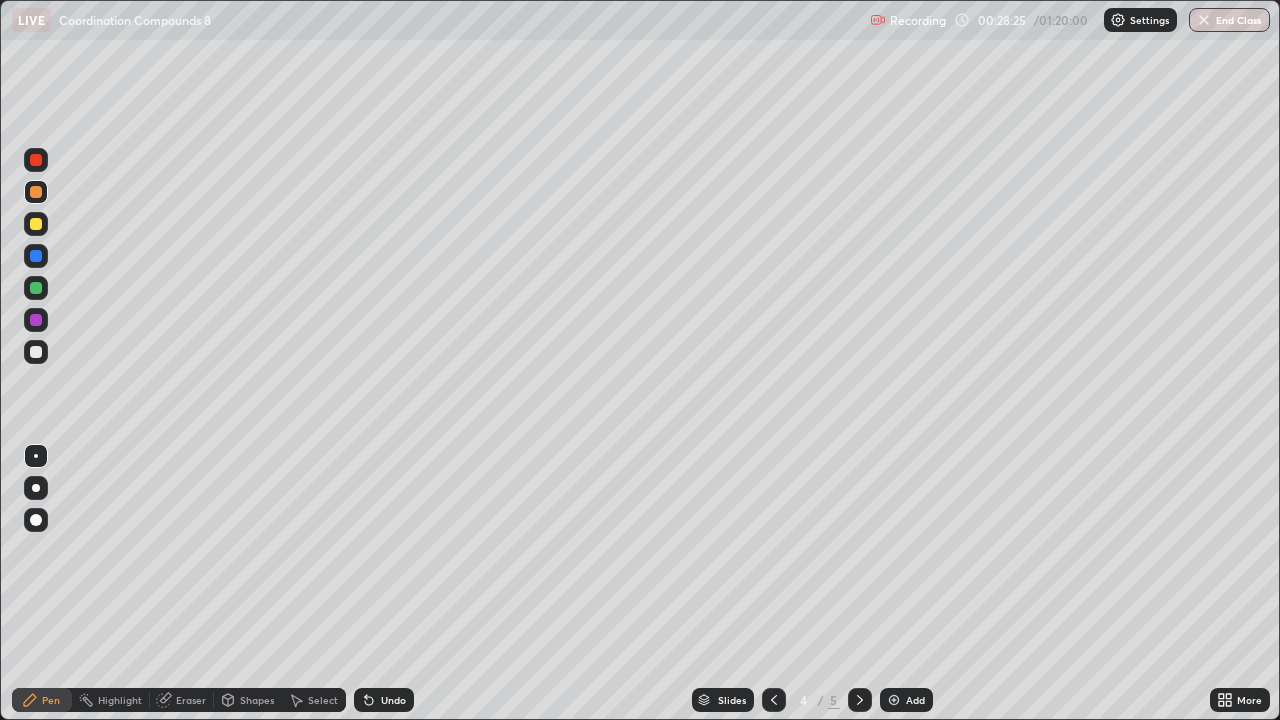 click at bounding box center (36, 288) 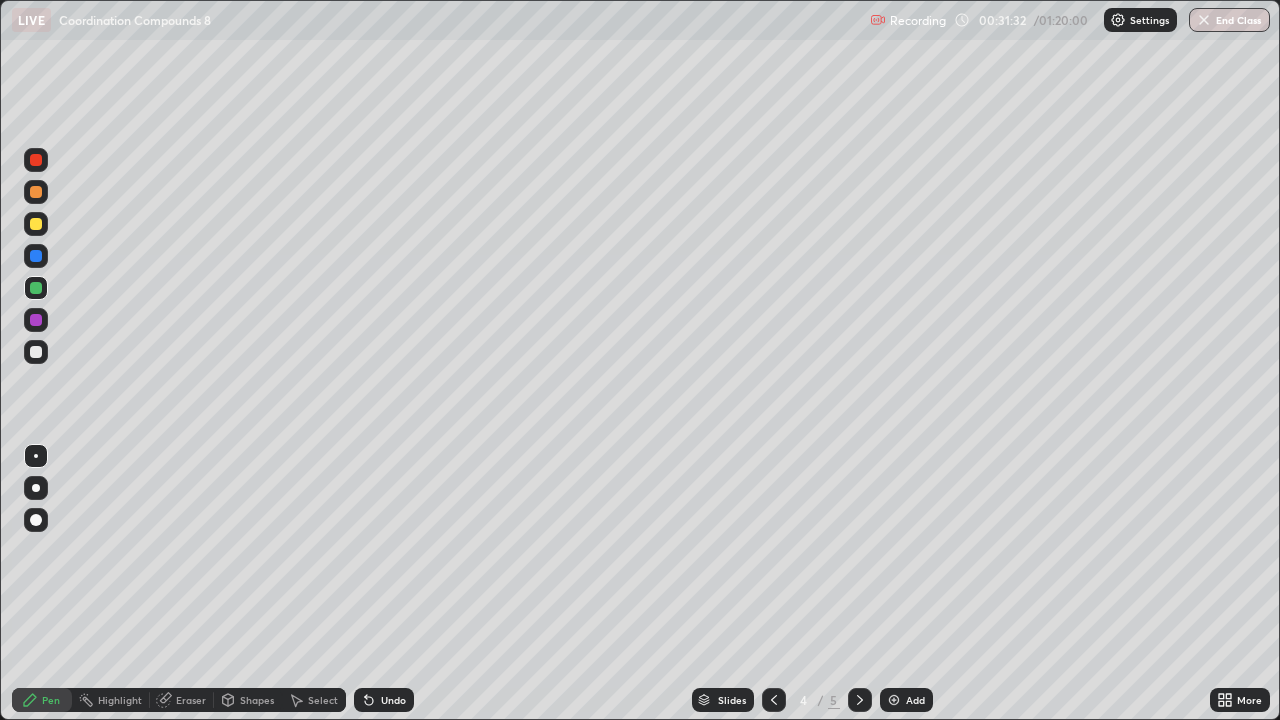 click on "Add" at bounding box center [906, 700] 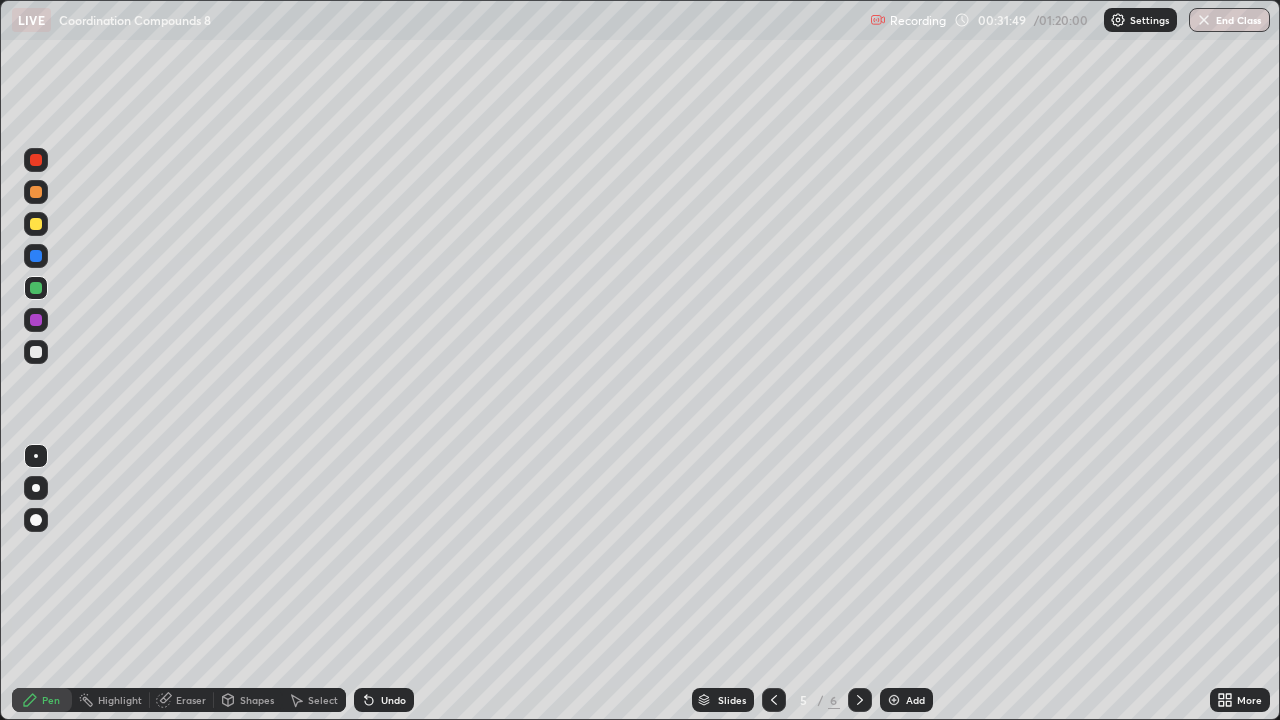 click 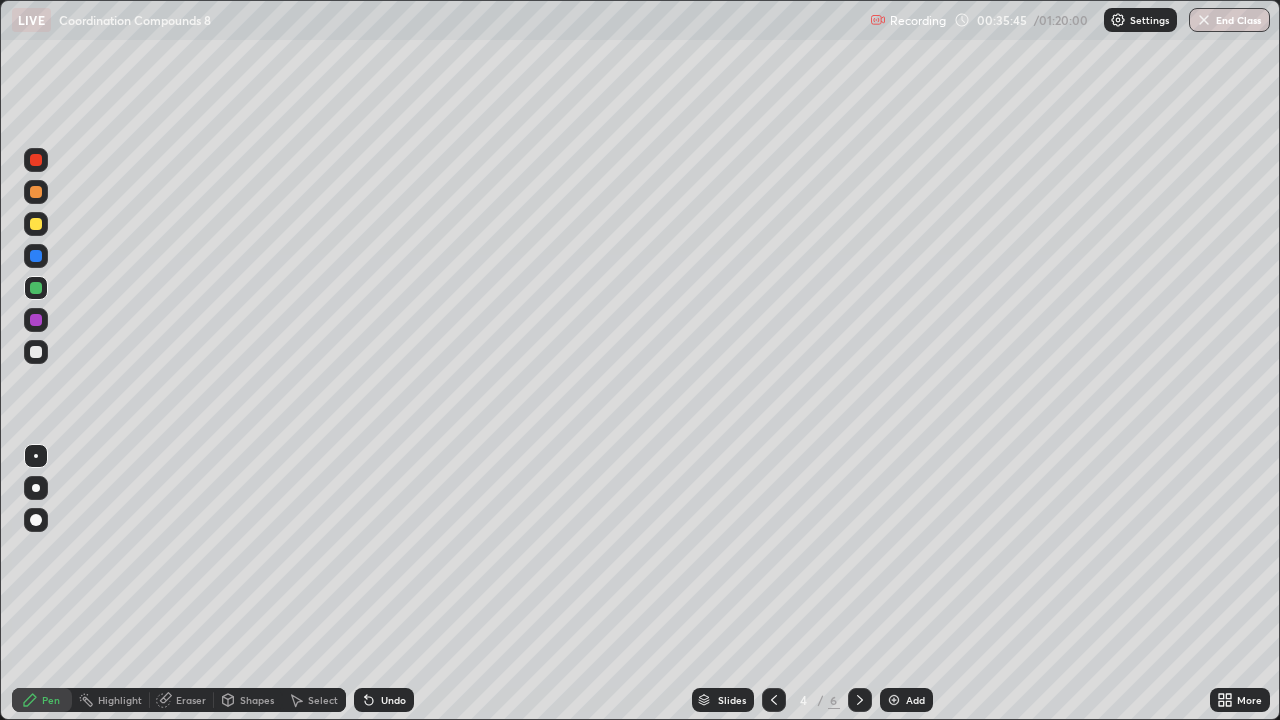 click at bounding box center (894, 700) 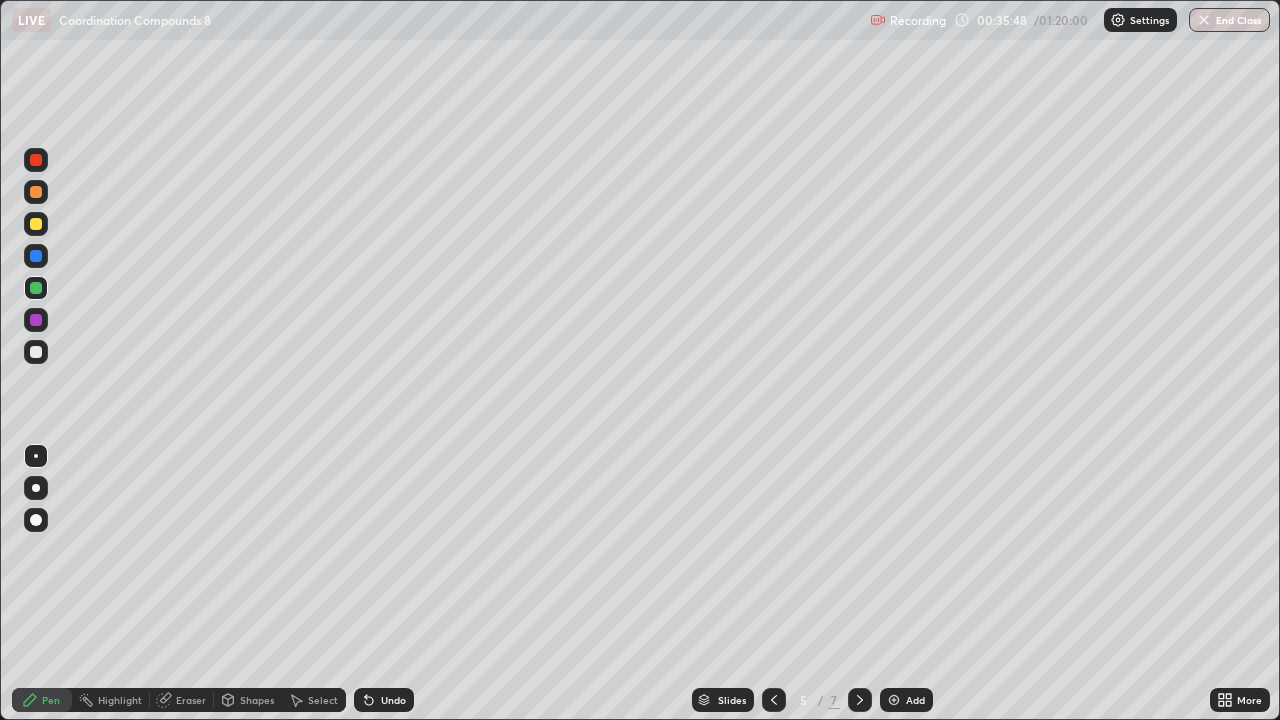 click at bounding box center [36, 224] 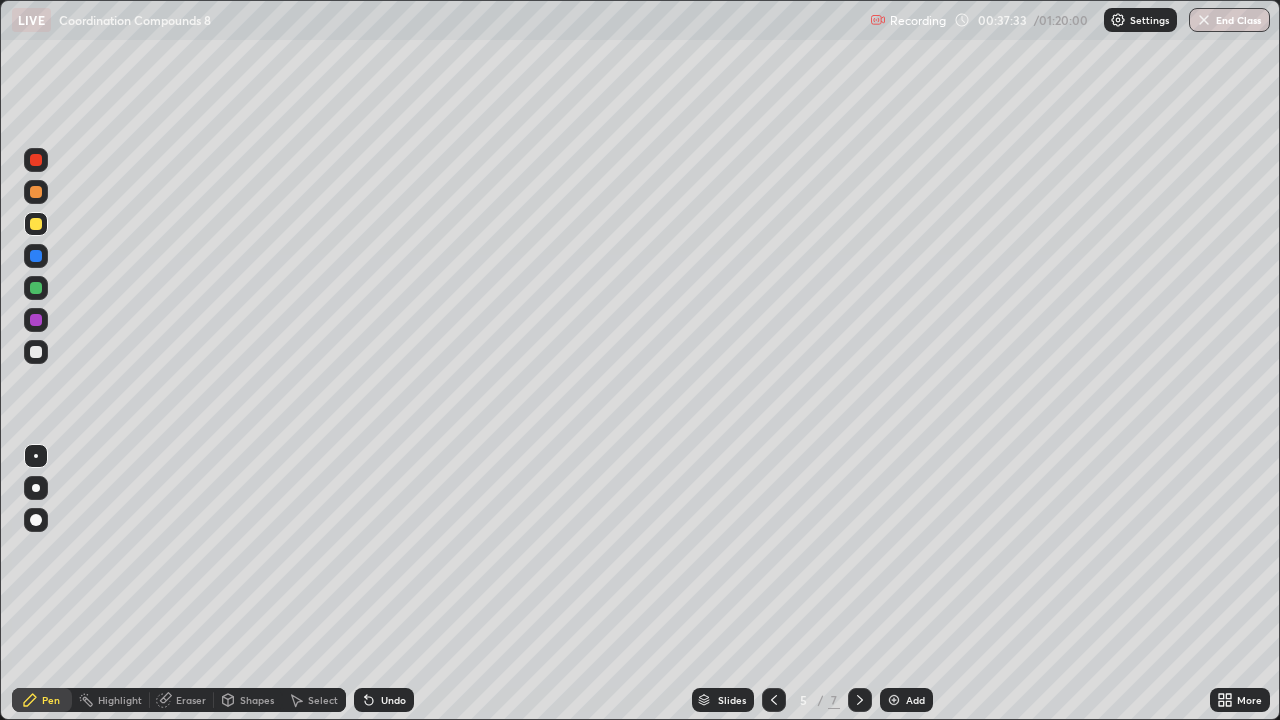 click on "Undo" at bounding box center [384, 700] 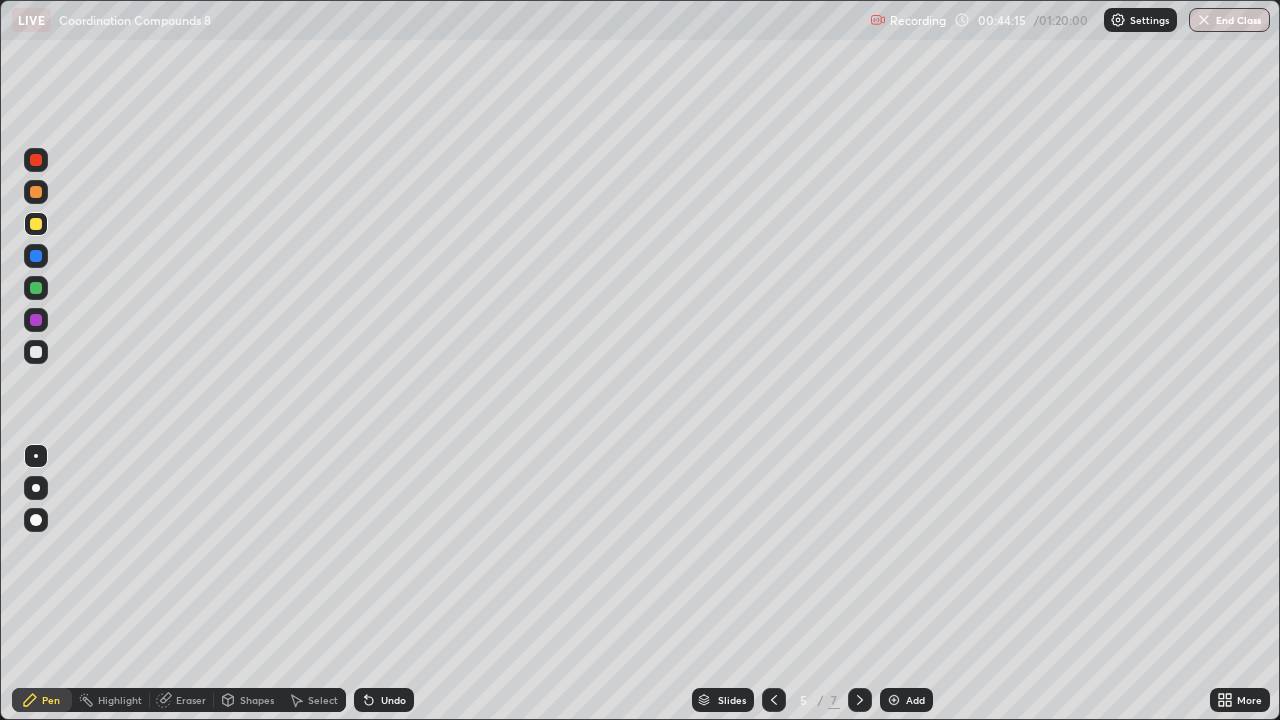 click at bounding box center [36, 288] 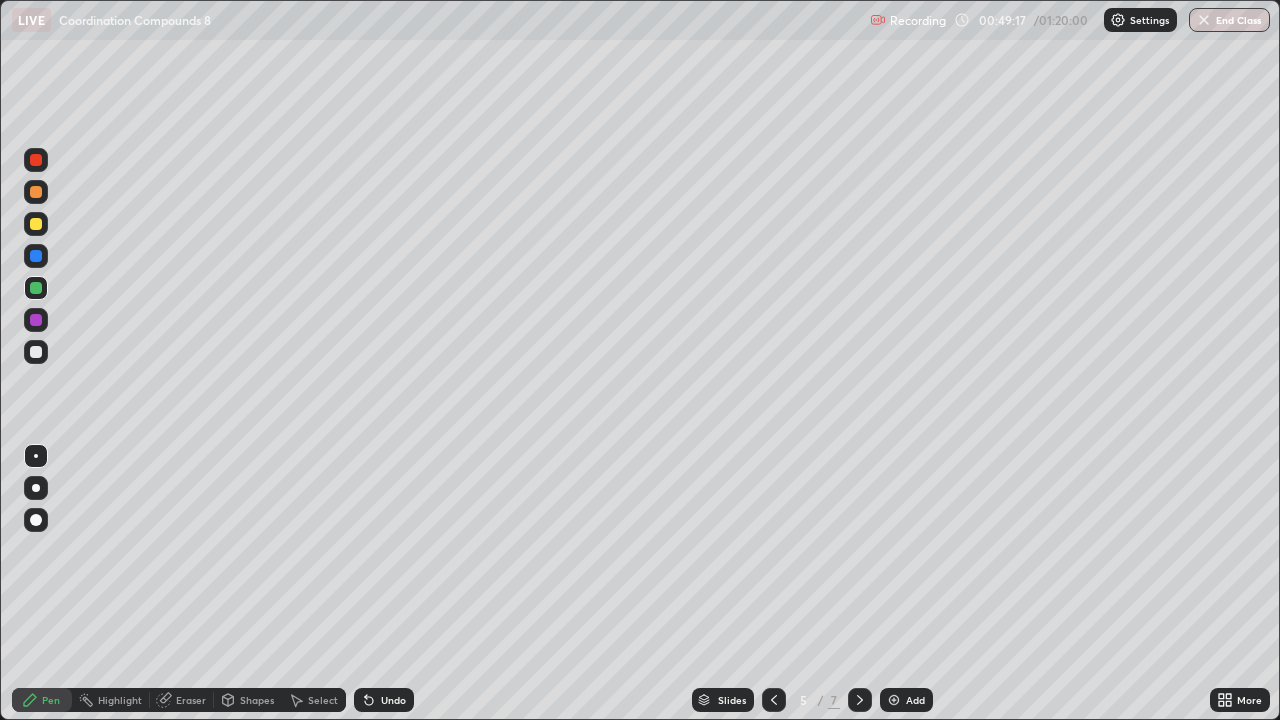 click on "Add" at bounding box center (915, 700) 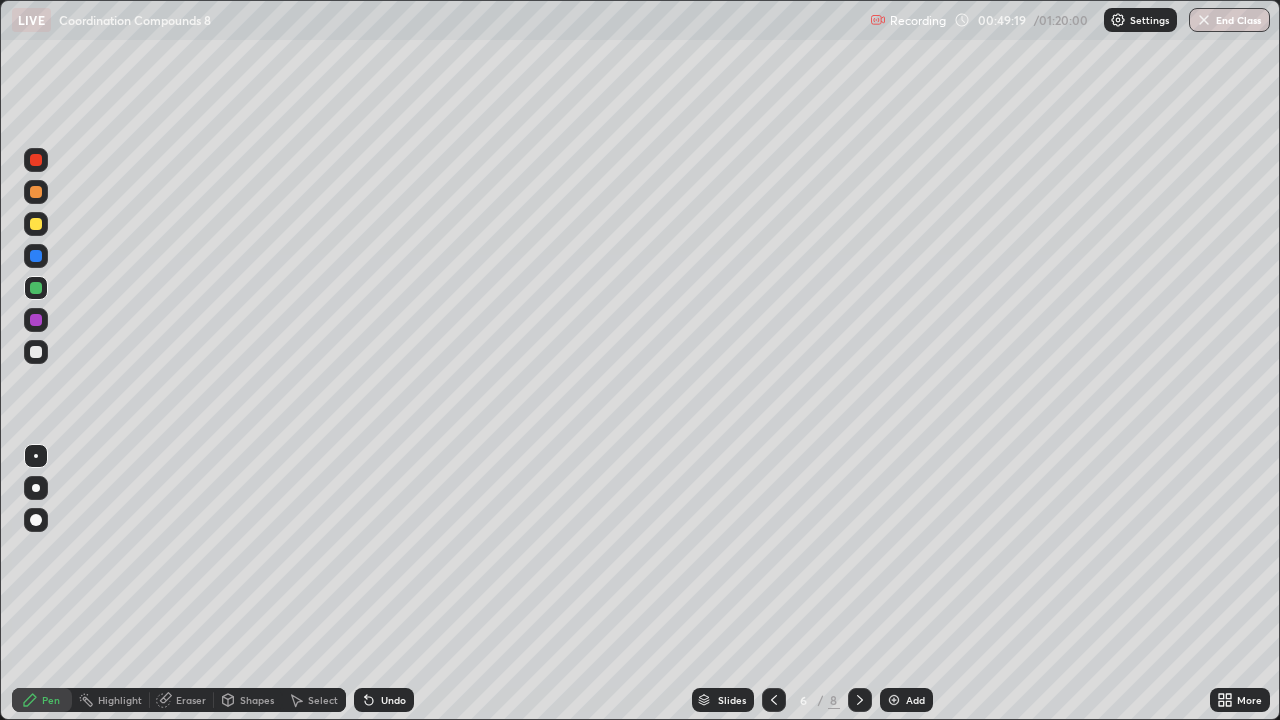 click at bounding box center [36, 224] 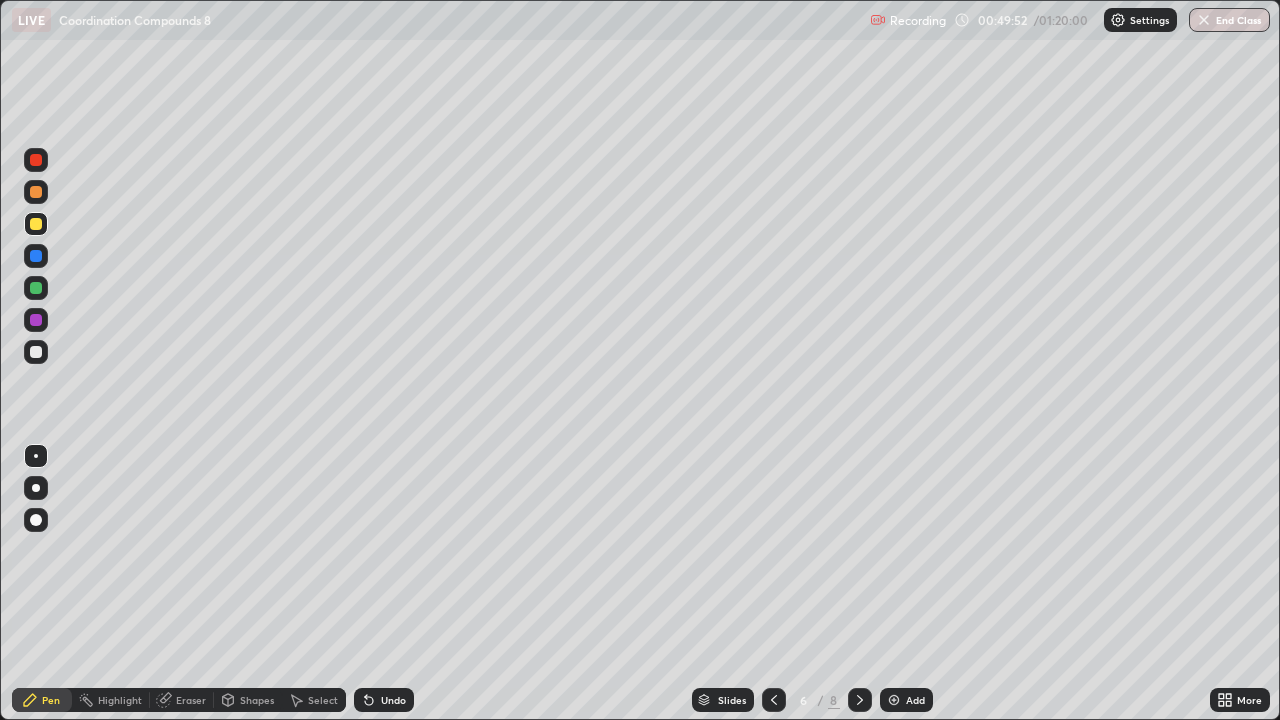 click on "Undo" at bounding box center (393, 700) 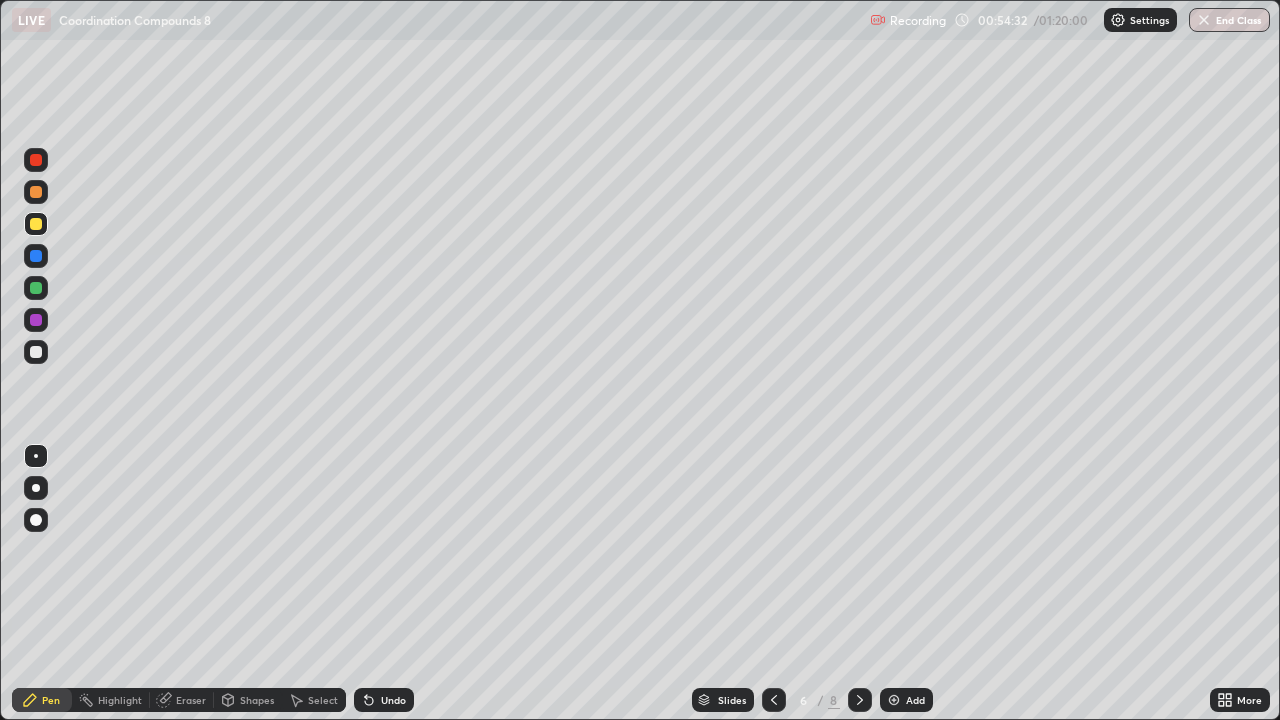 click at bounding box center [894, 700] 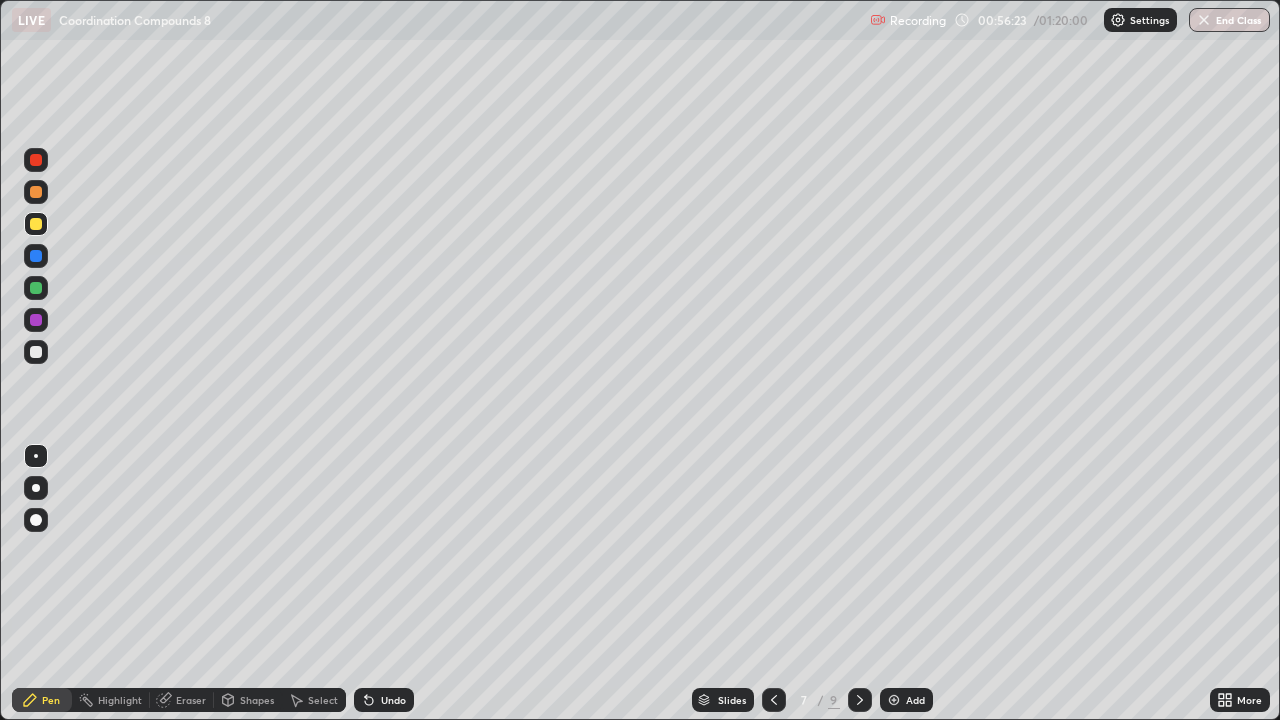 click on "Eraser" at bounding box center [191, 700] 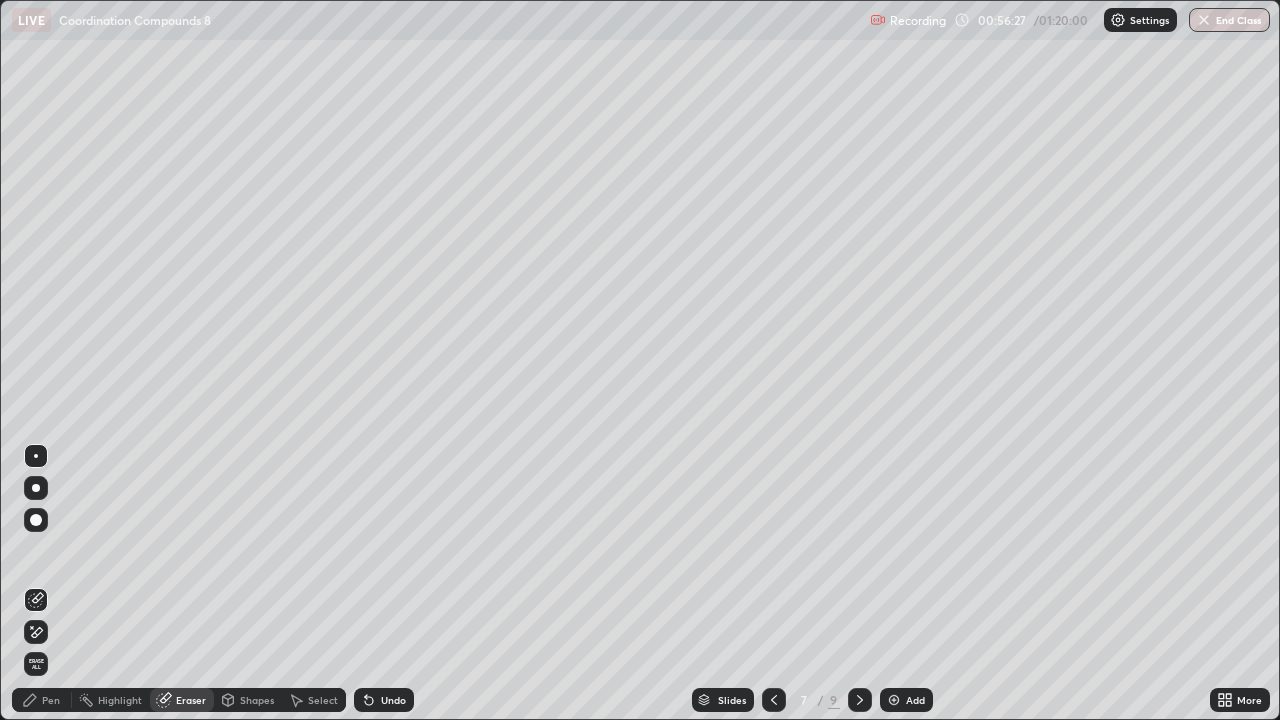 click on "Pen" at bounding box center (51, 700) 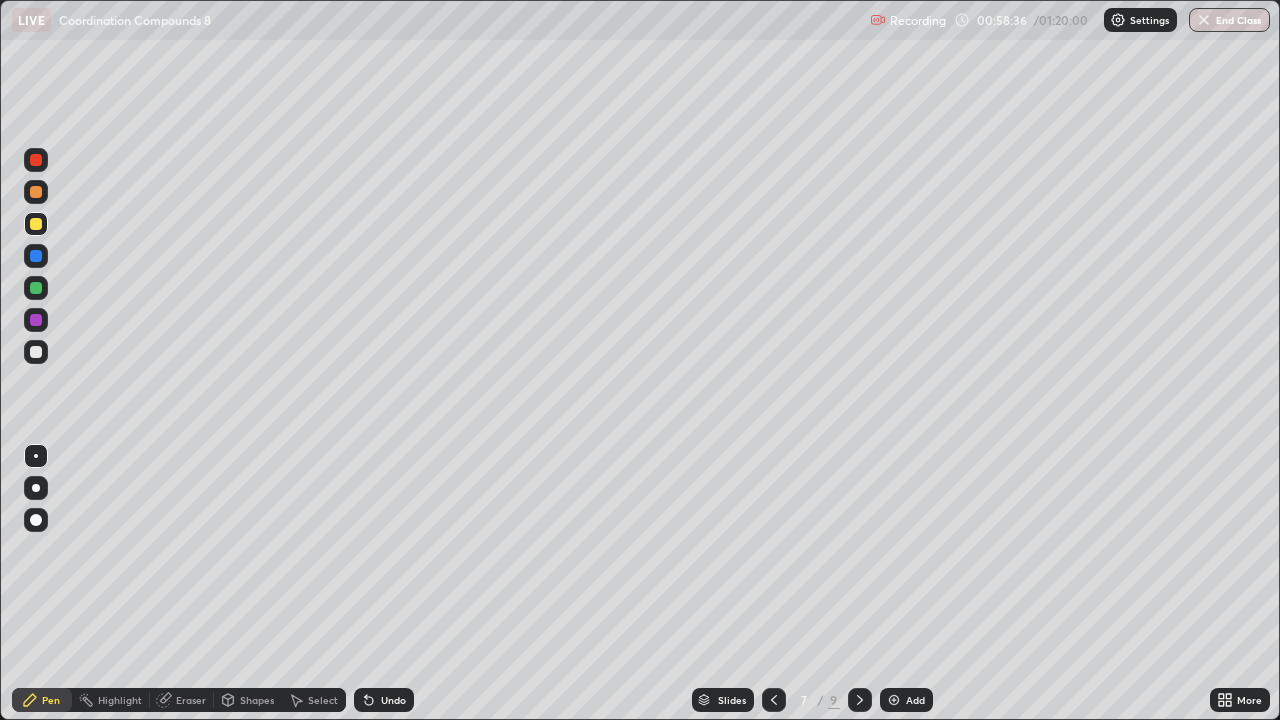 click 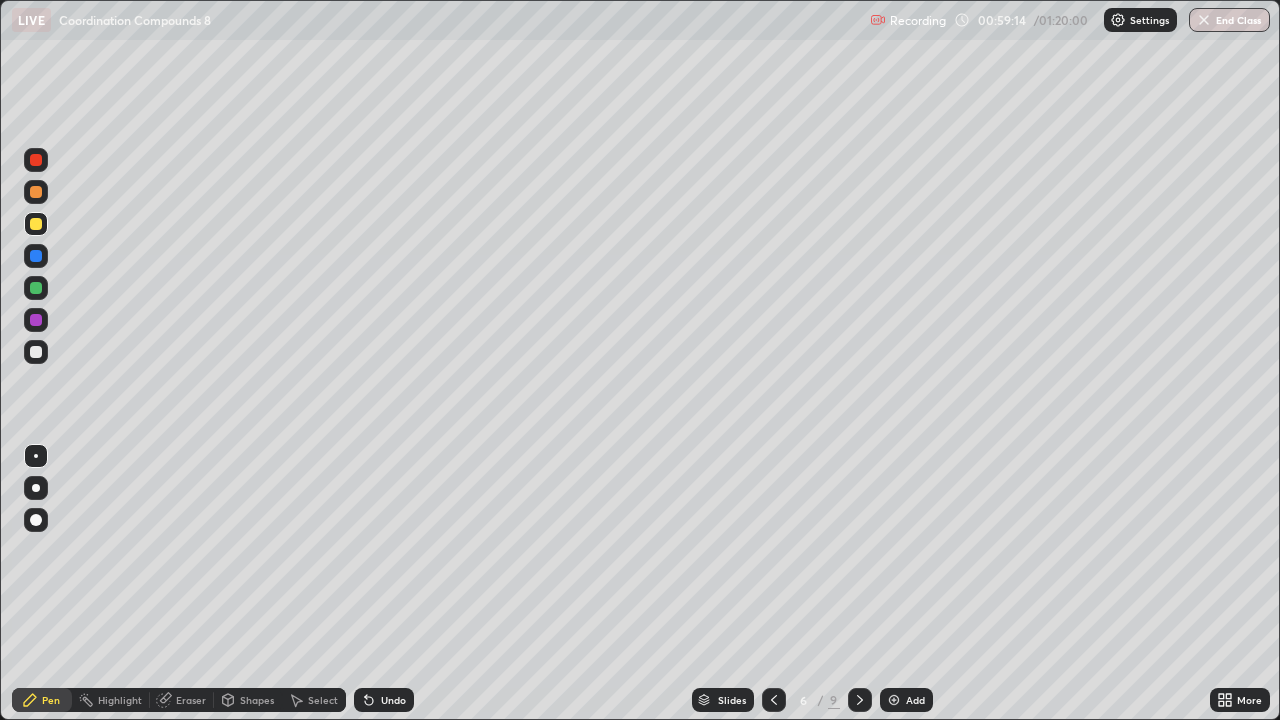 click 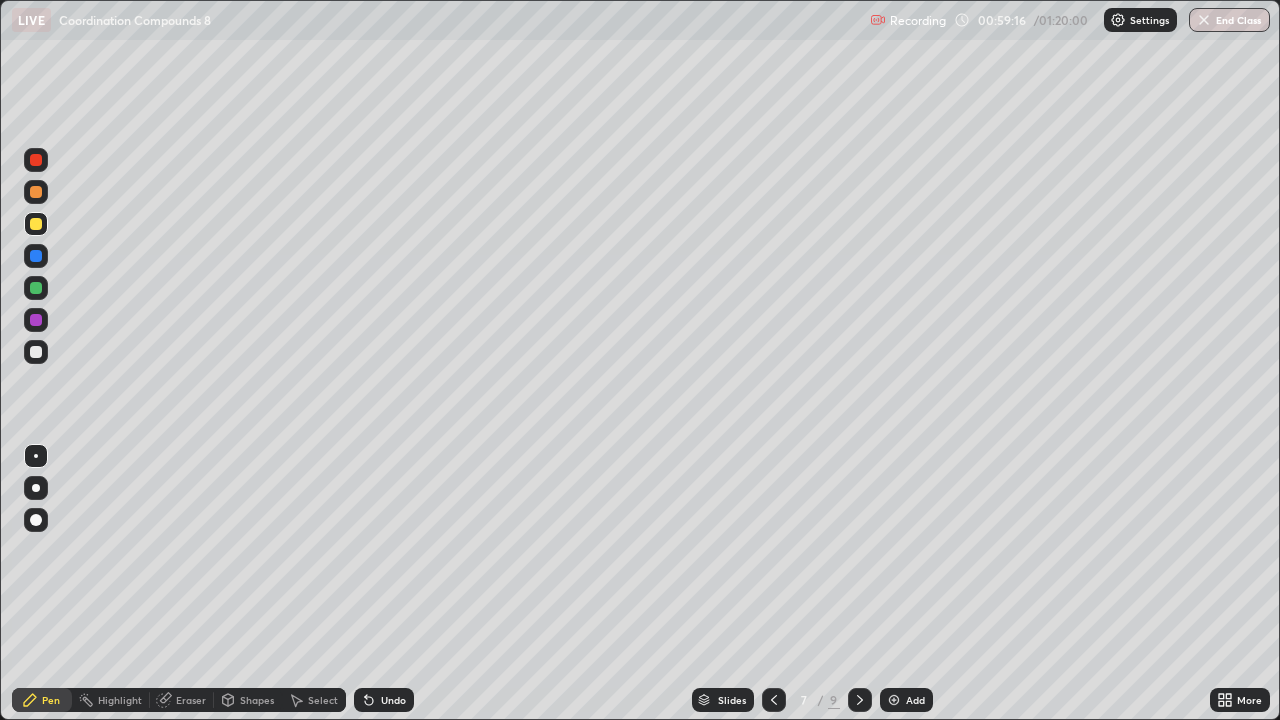 click at bounding box center (774, 700) 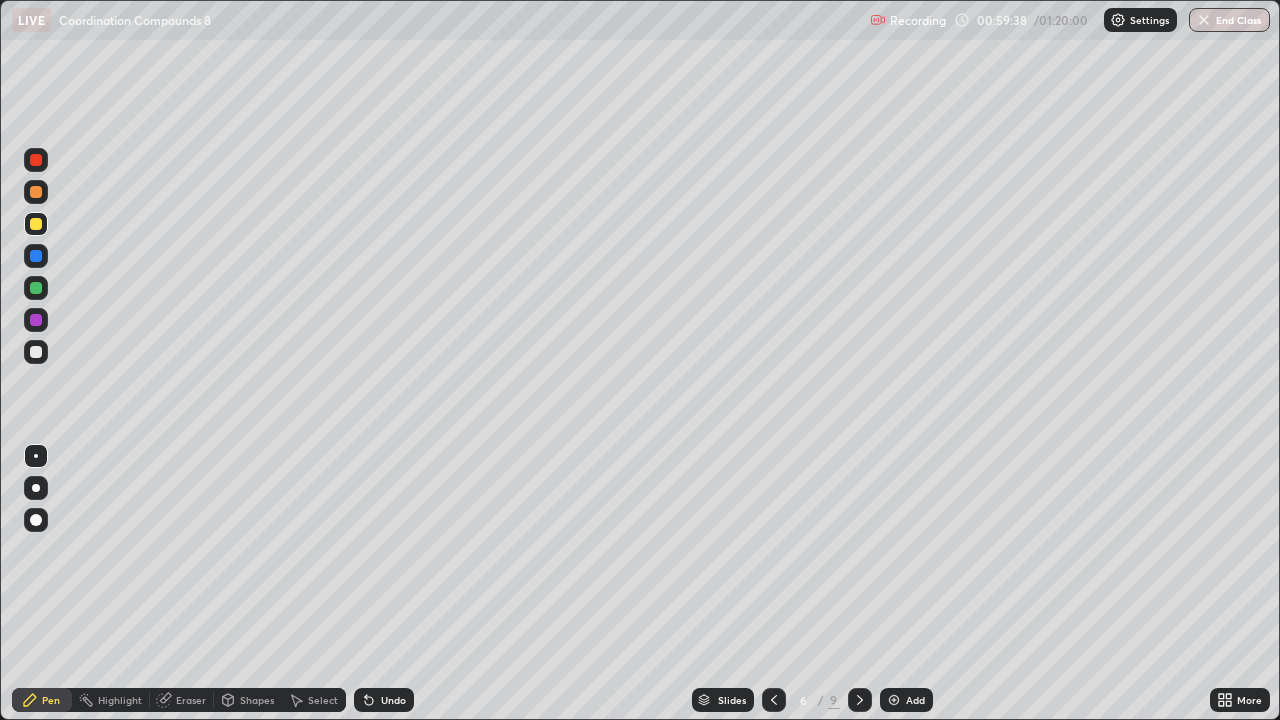 click at bounding box center (36, 192) 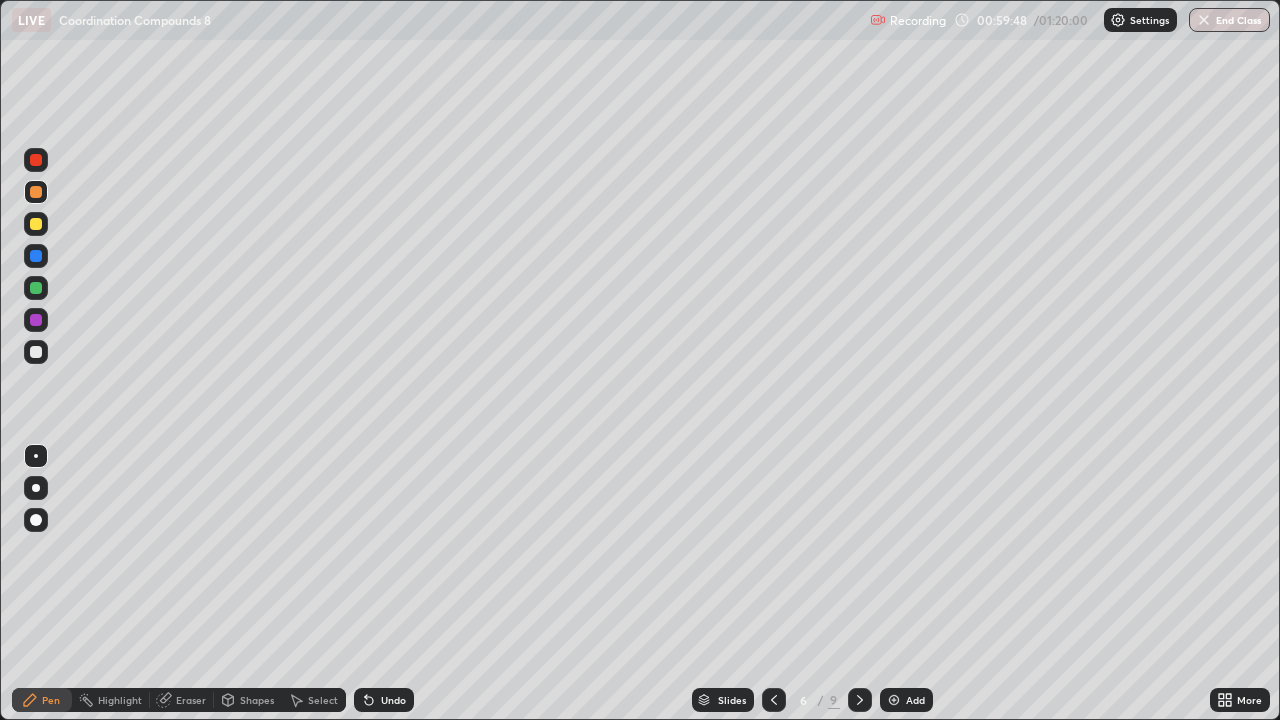 click at bounding box center (36, 288) 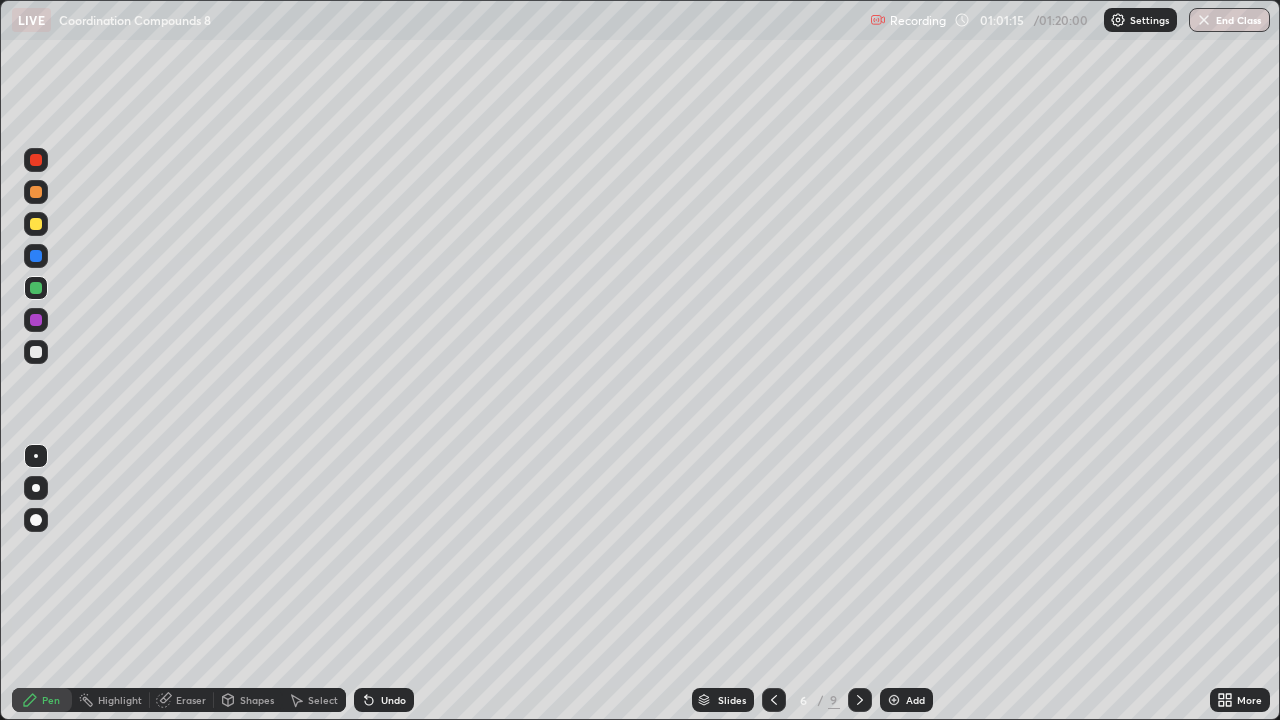 click at bounding box center (36, 352) 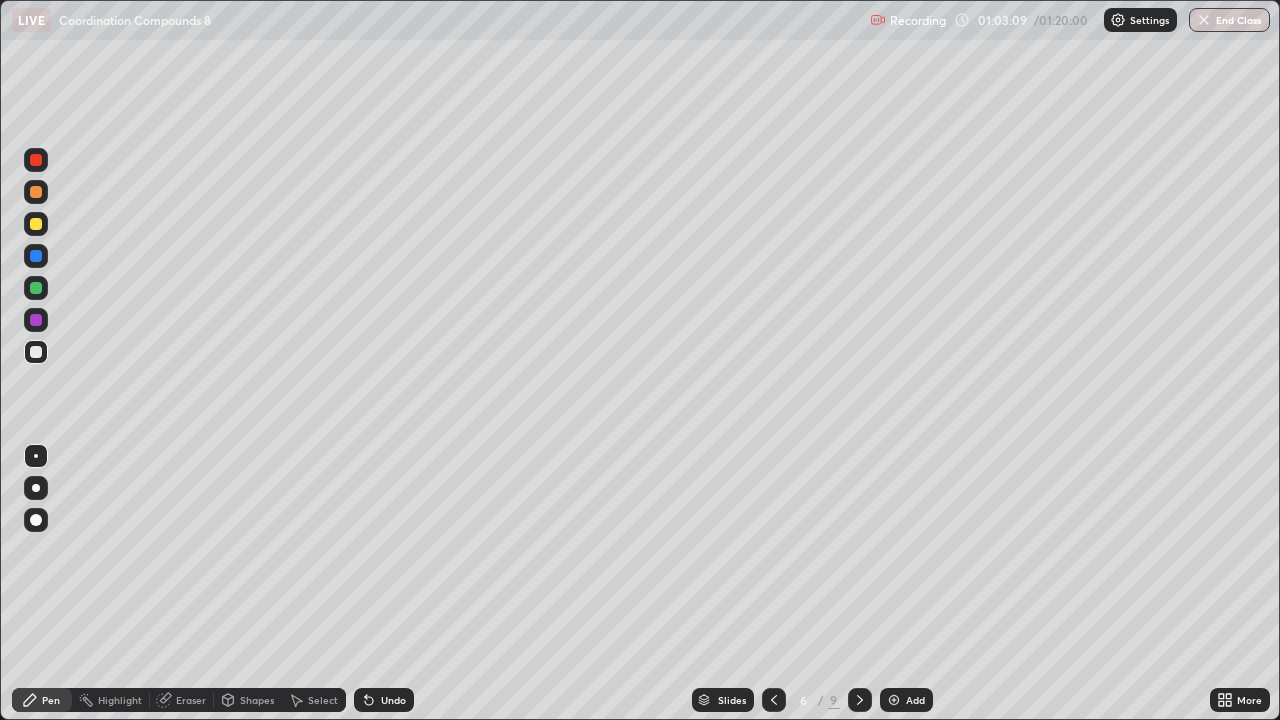 click at bounding box center [36, 192] 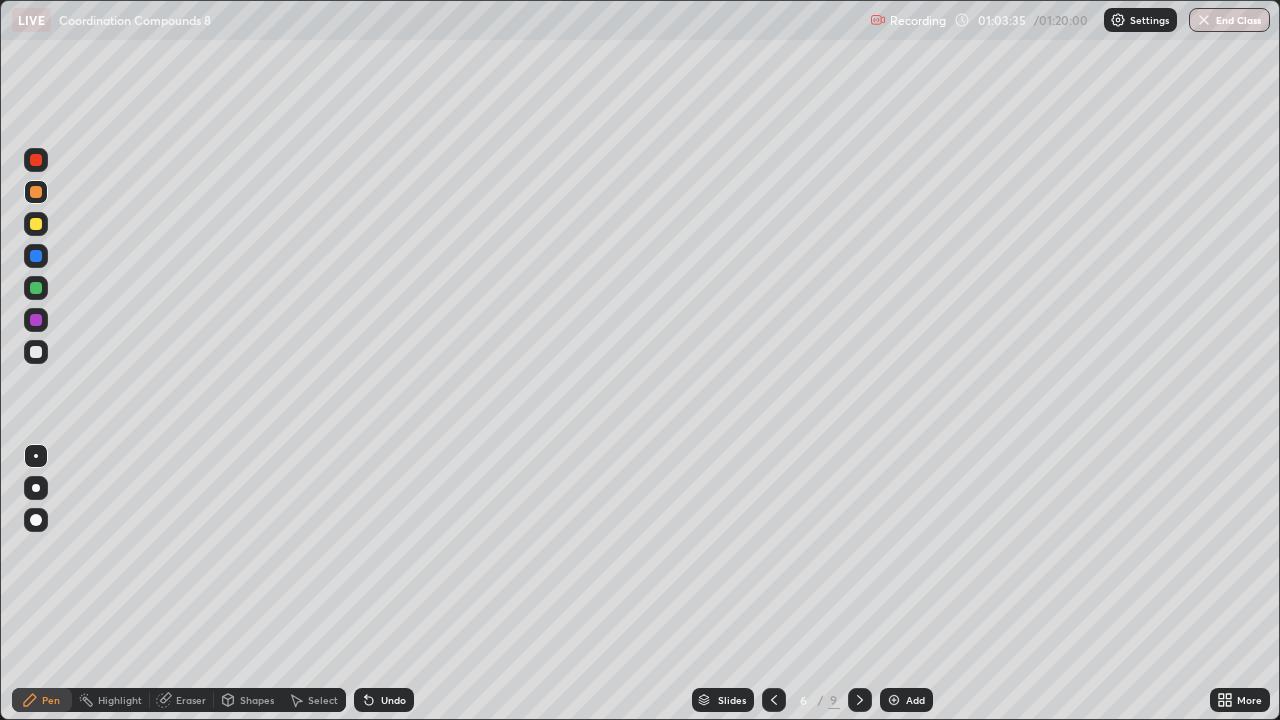 click at bounding box center [36, 320] 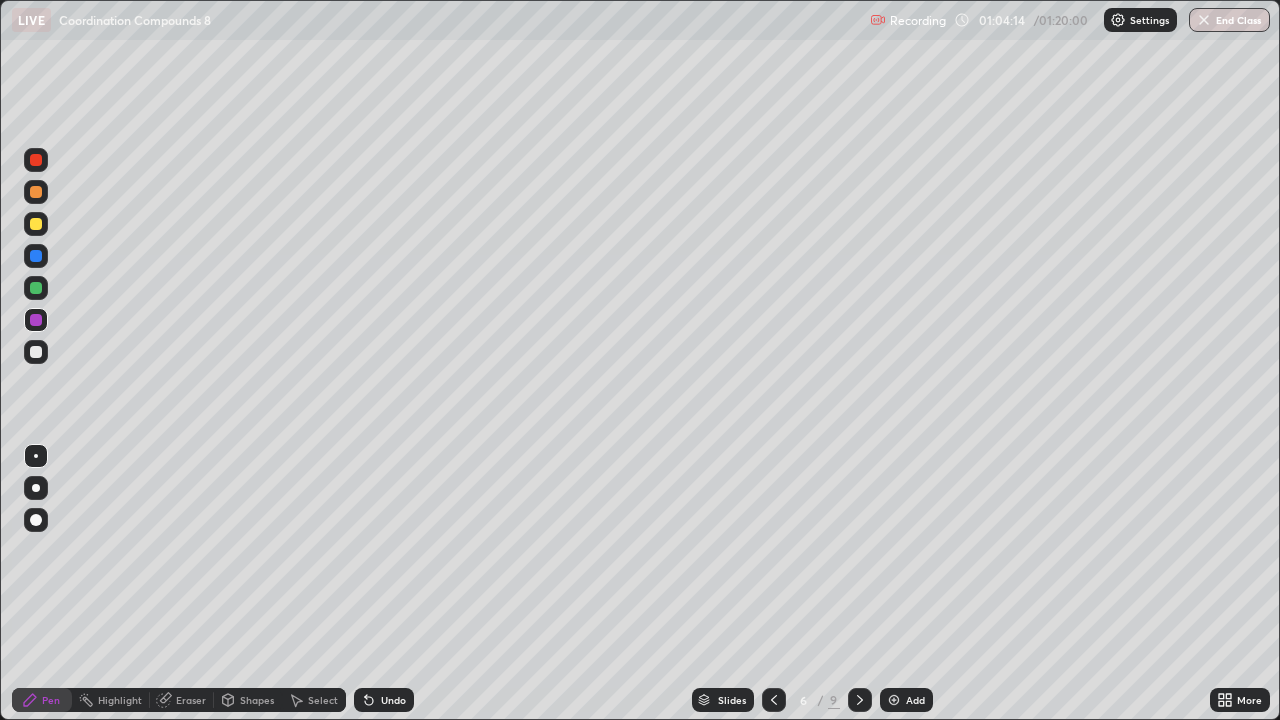 click at bounding box center [36, 288] 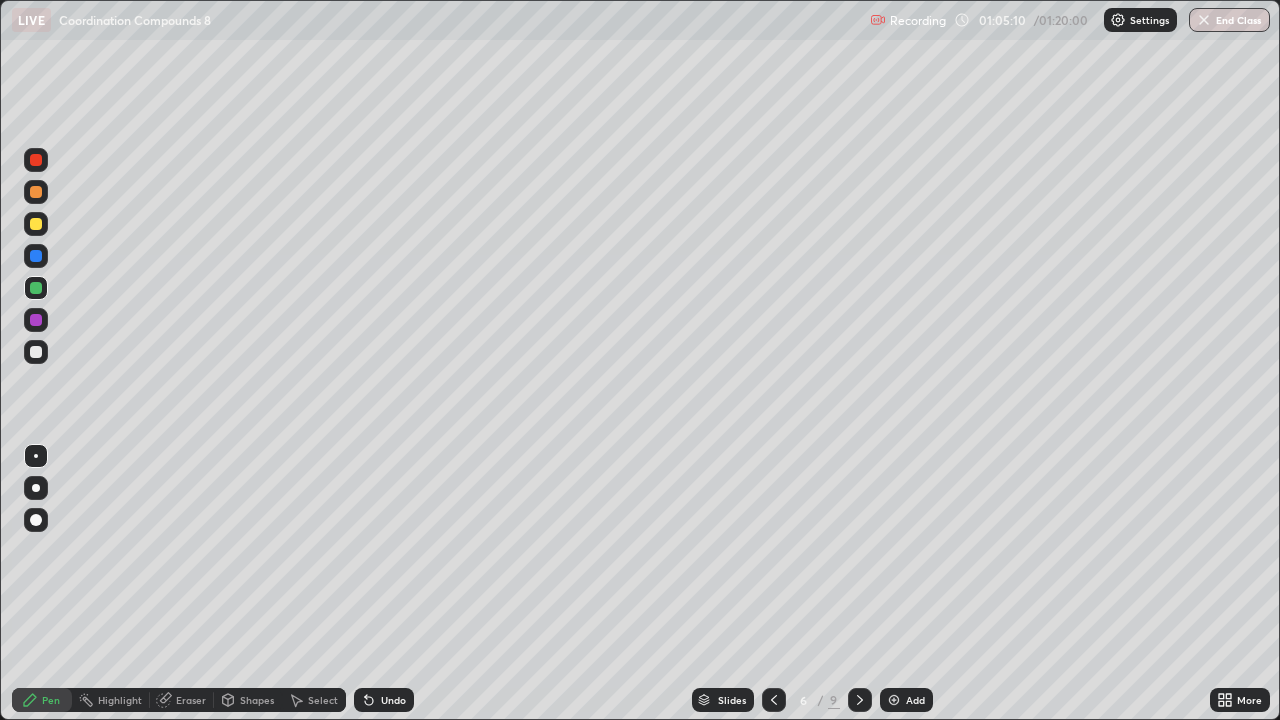 click on "Undo" at bounding box center [393, 700] 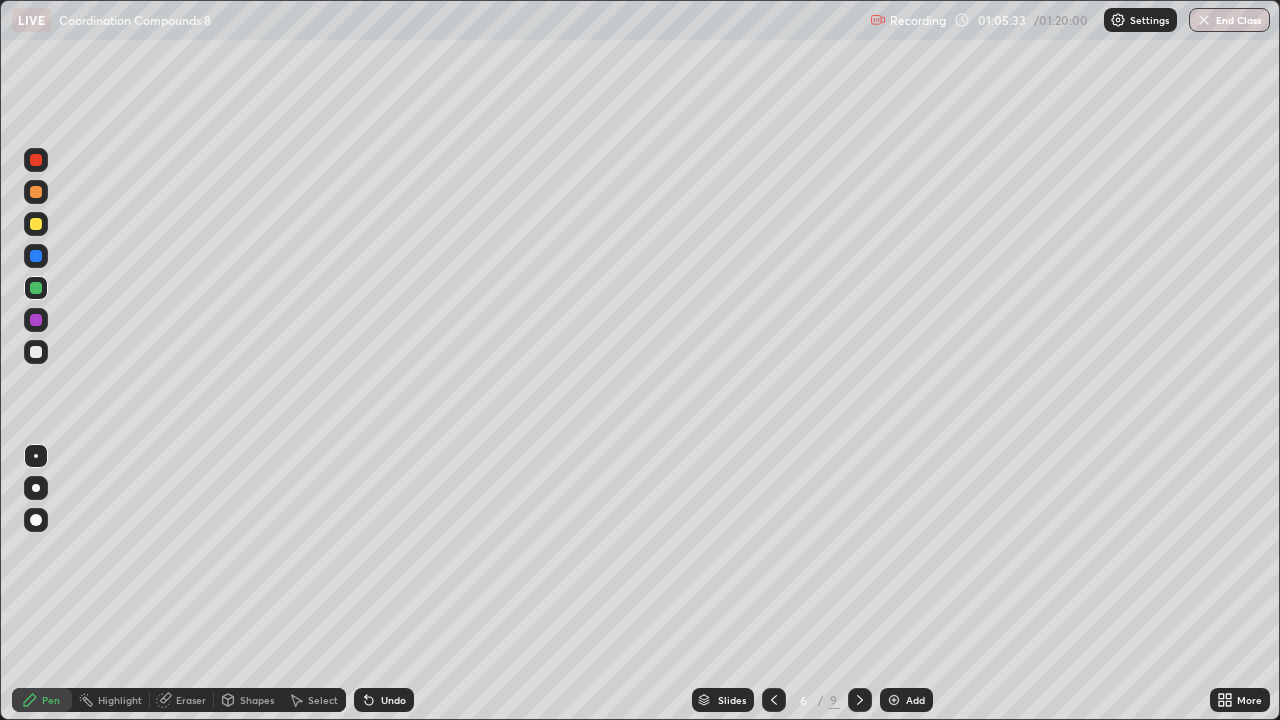 click on "Eraser" at bounding box center (191, 700) 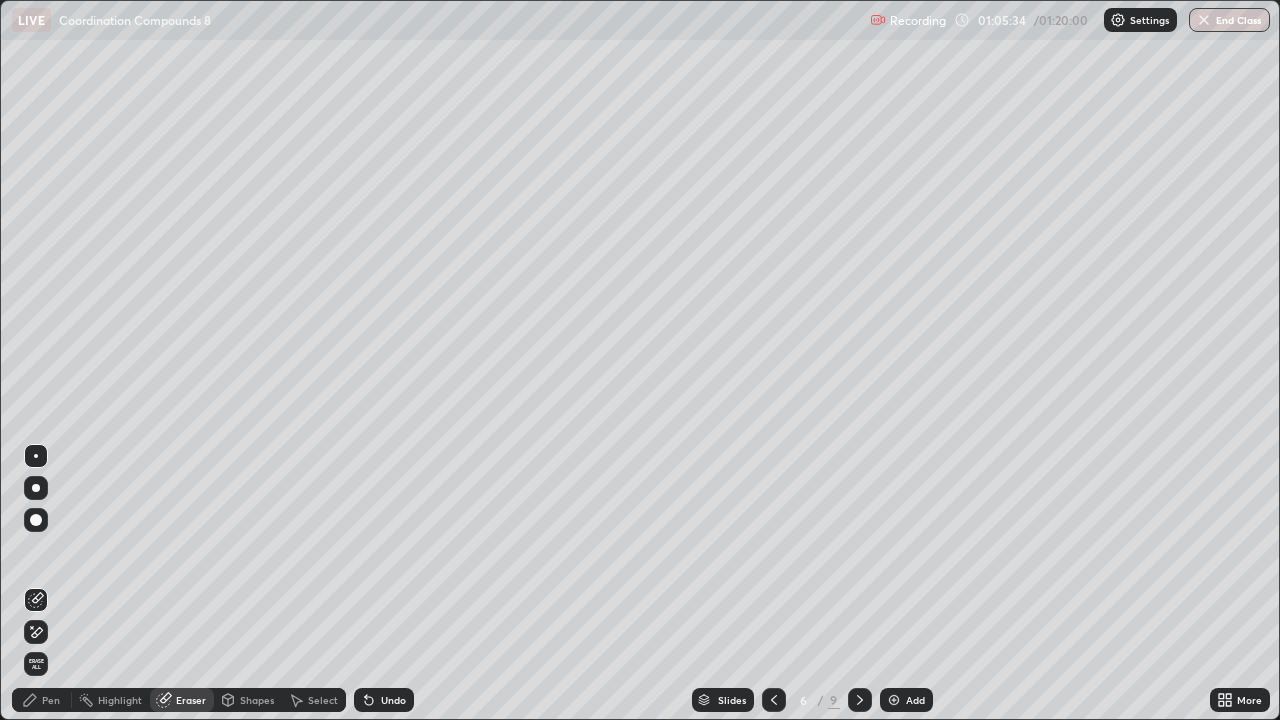 click at bounding box center [36, 520] 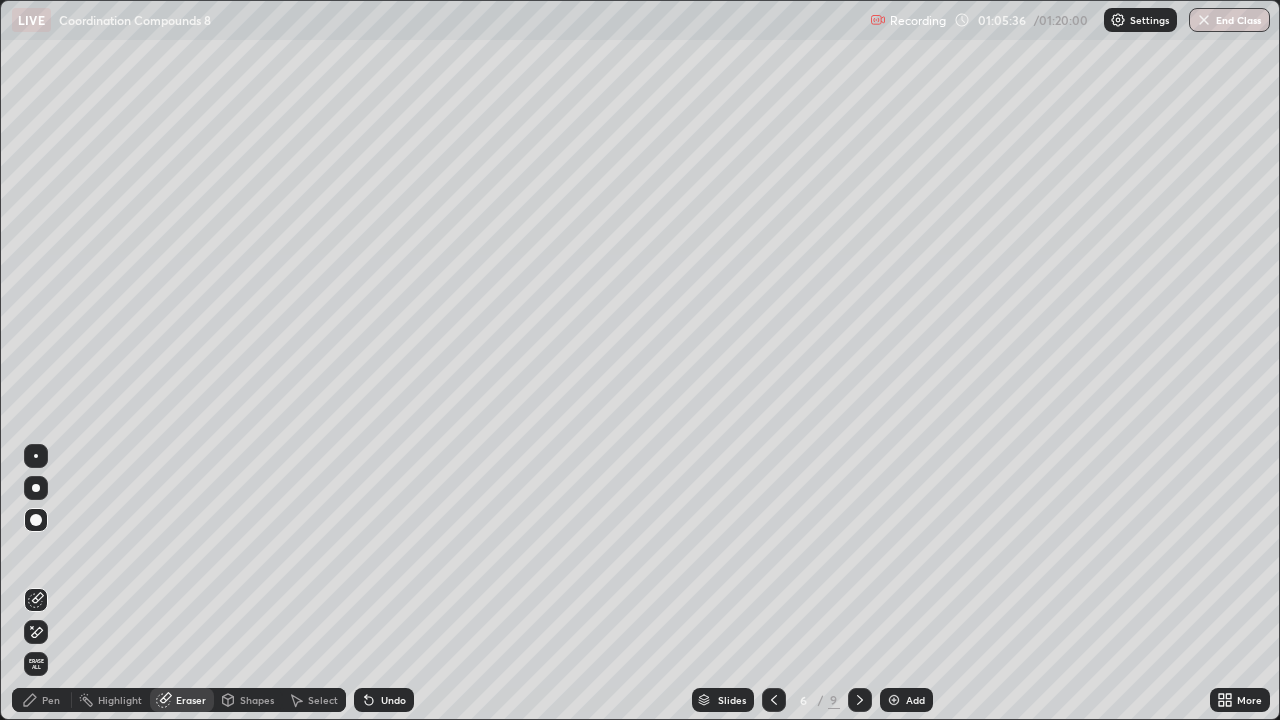 click on "Pen" at bounding box center [51, 700] 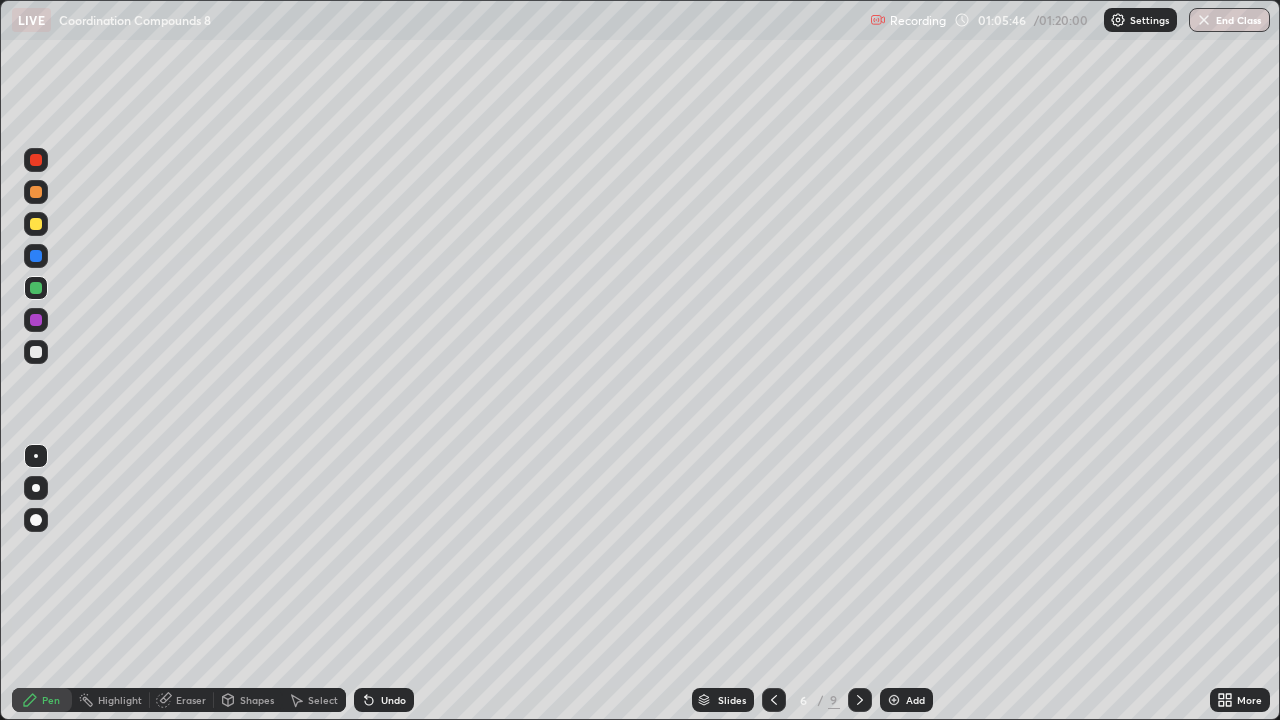 click 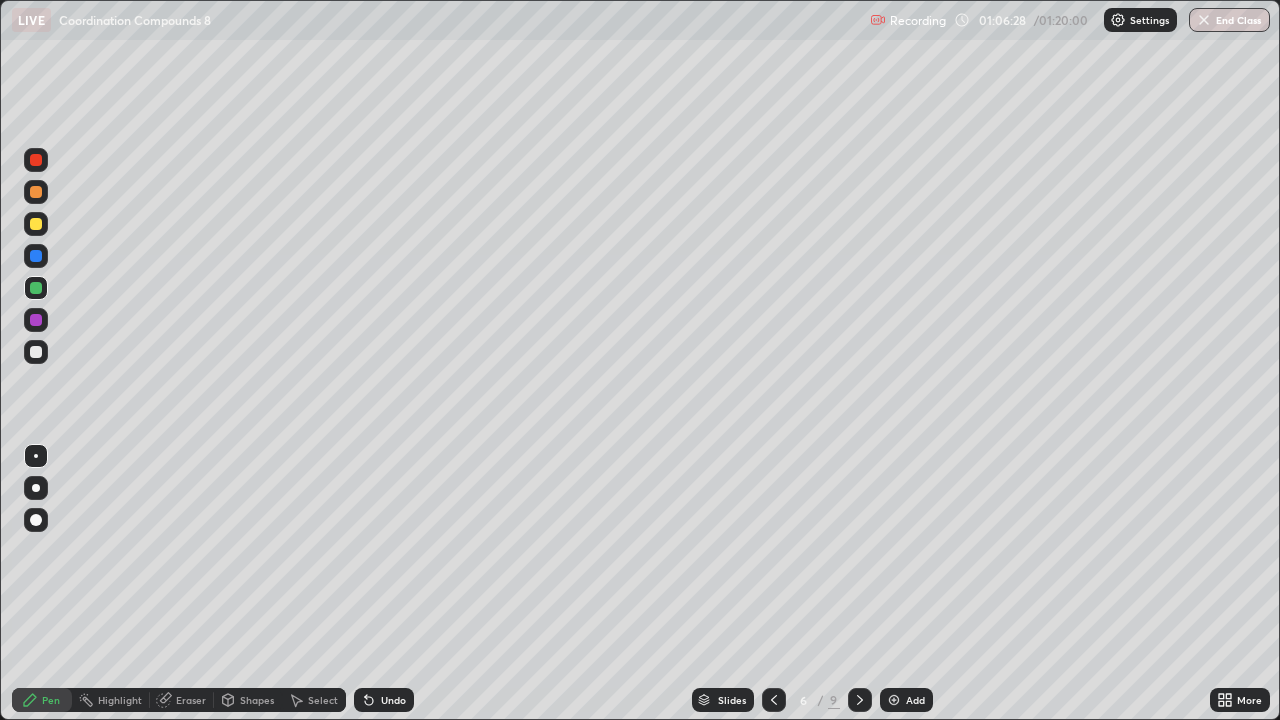 click at bounding box center [36, 192] 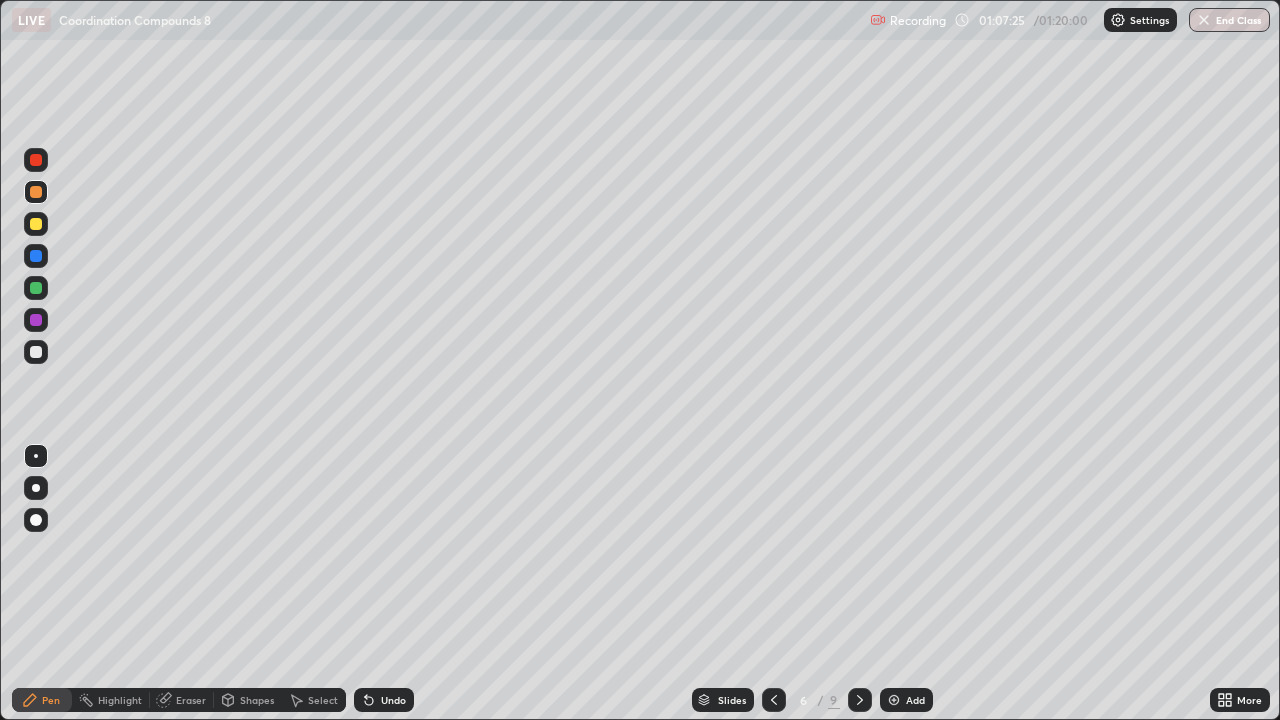 click at bounding box center [36, 288] 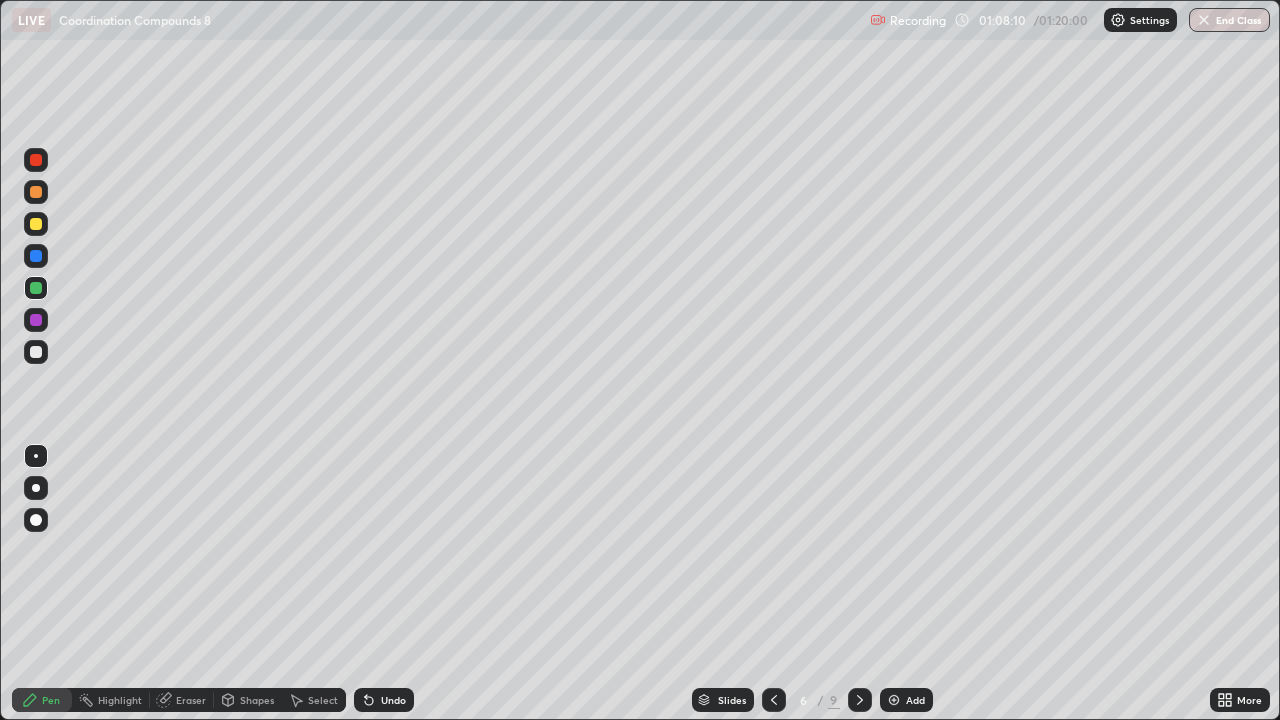 click at bounding box center [860, 700] 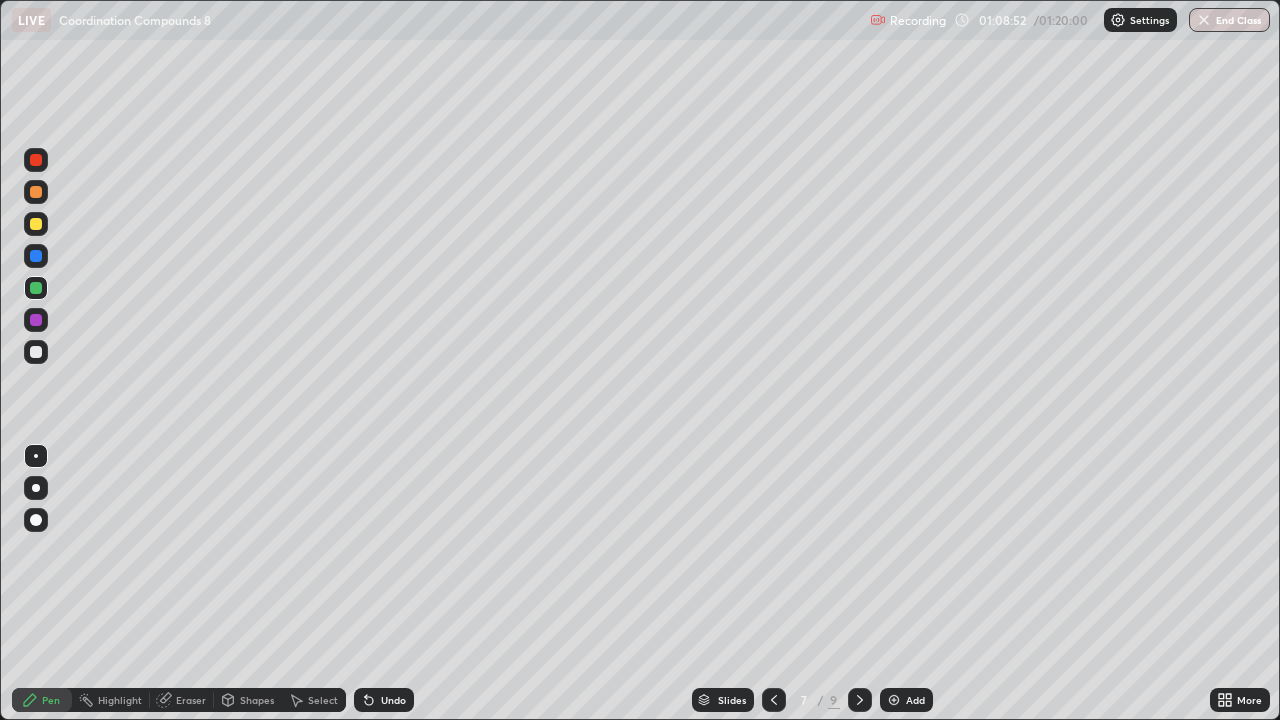 click at bounding box center [36, 224] 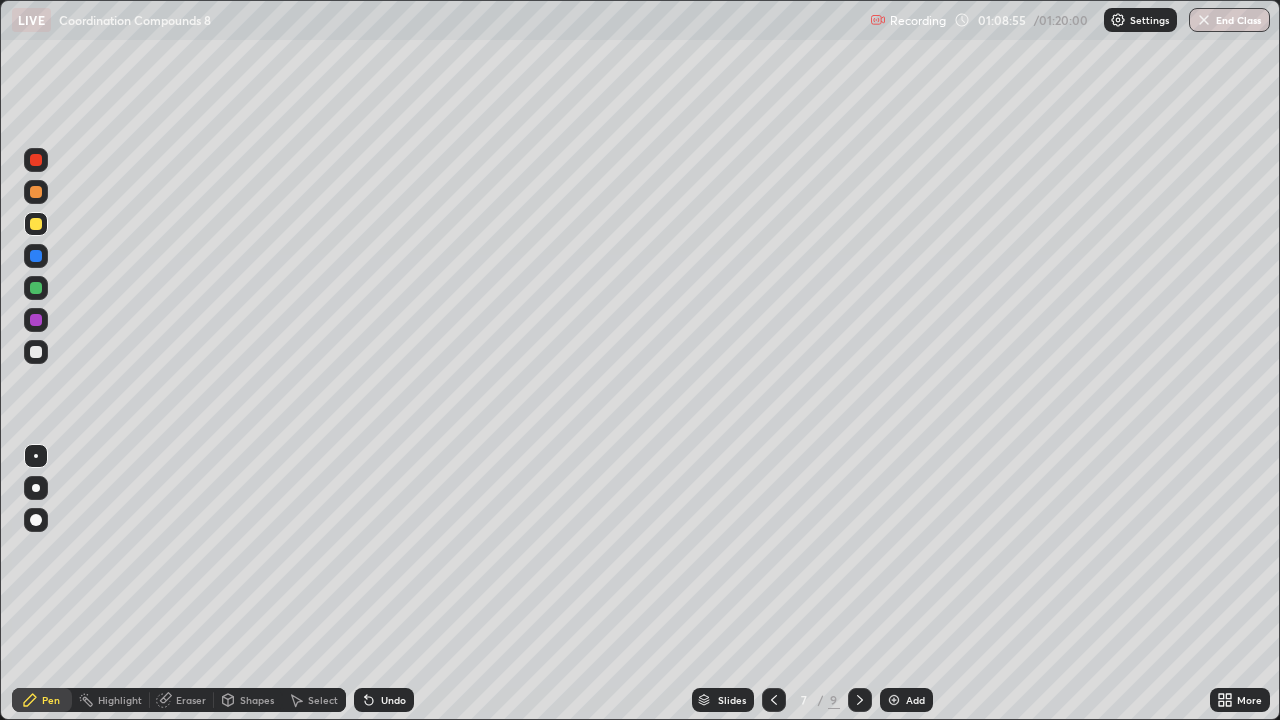 click at bounding box center (36, 288) 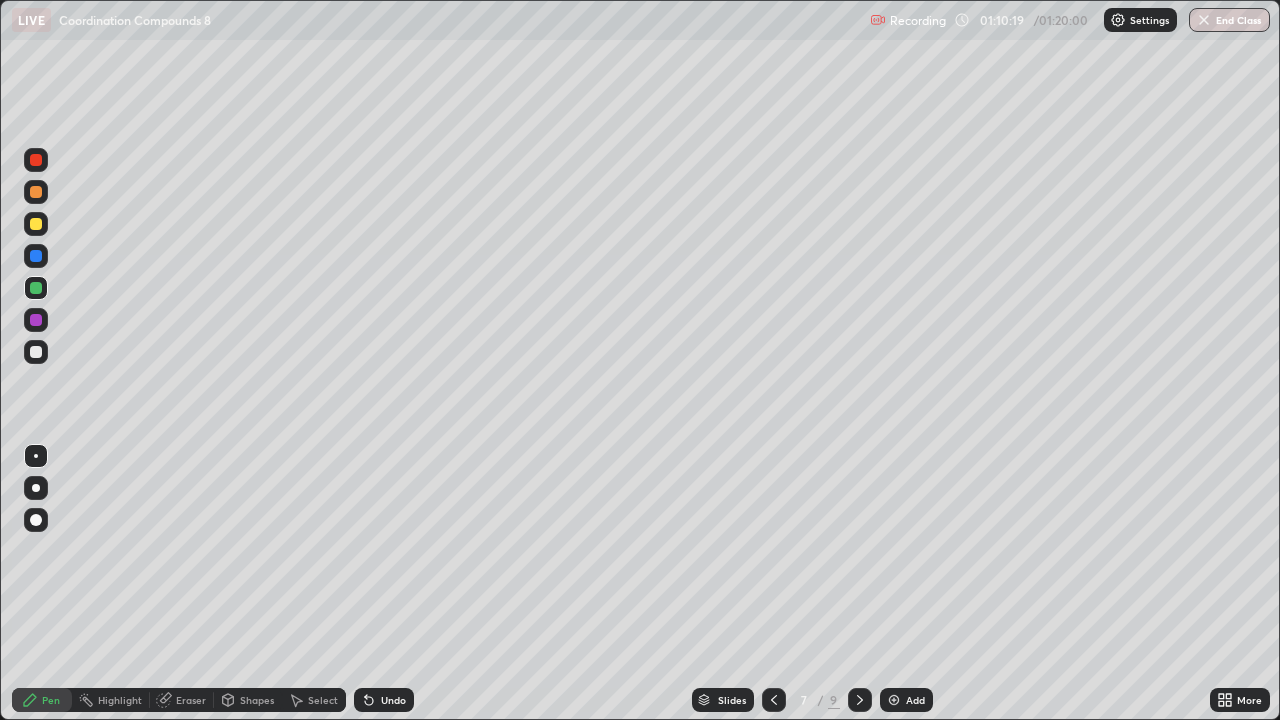 click at bounding box center [36, 224] 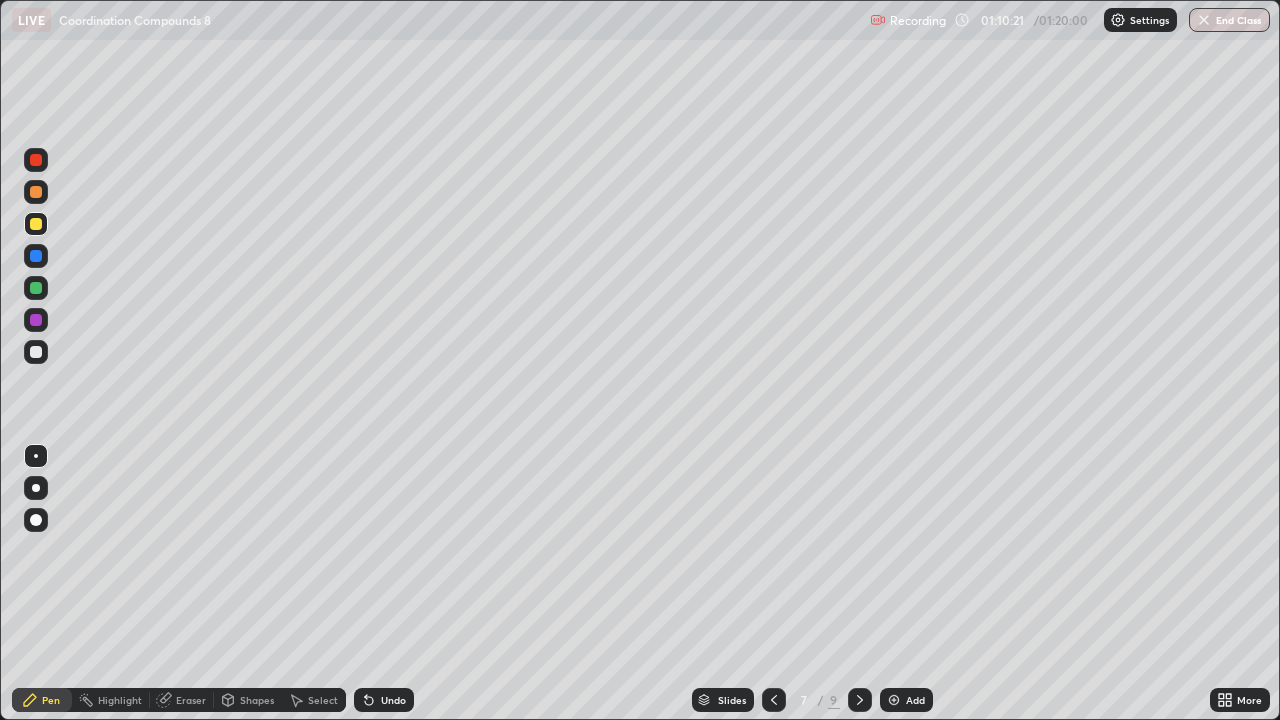click at bounding box center (36, 288) 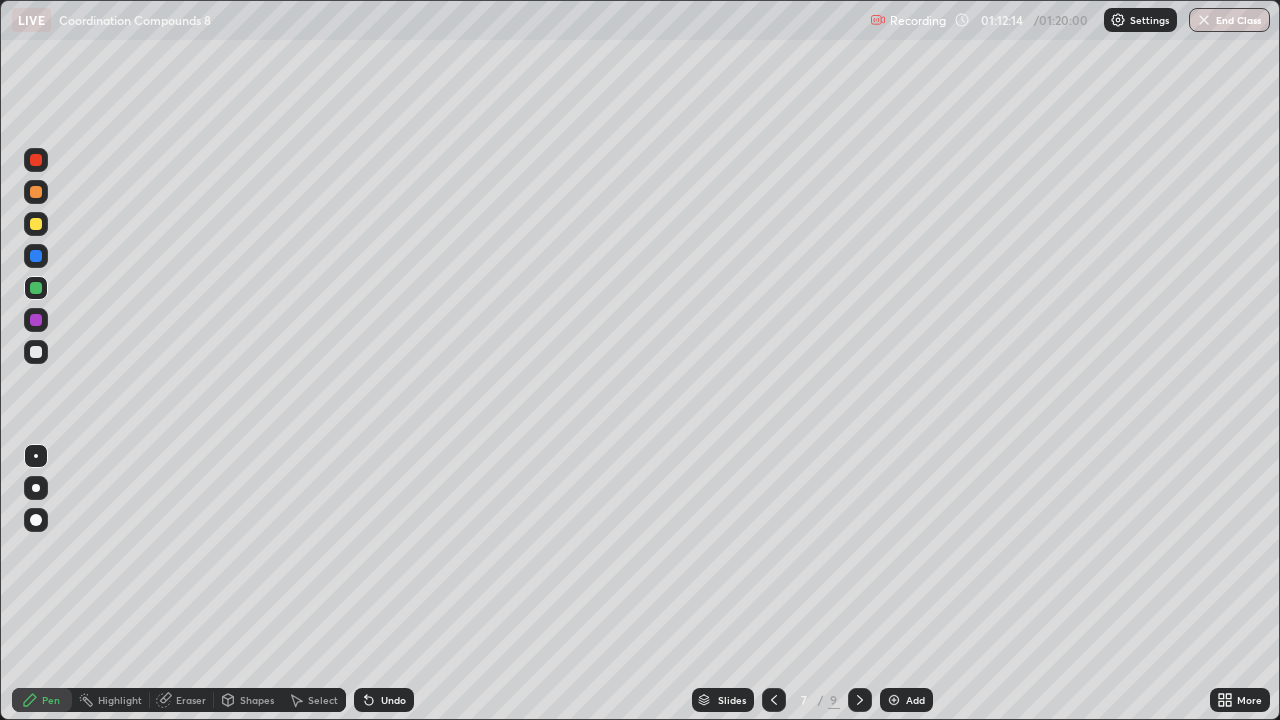 click on "Add" at bounding box center (915, 700) 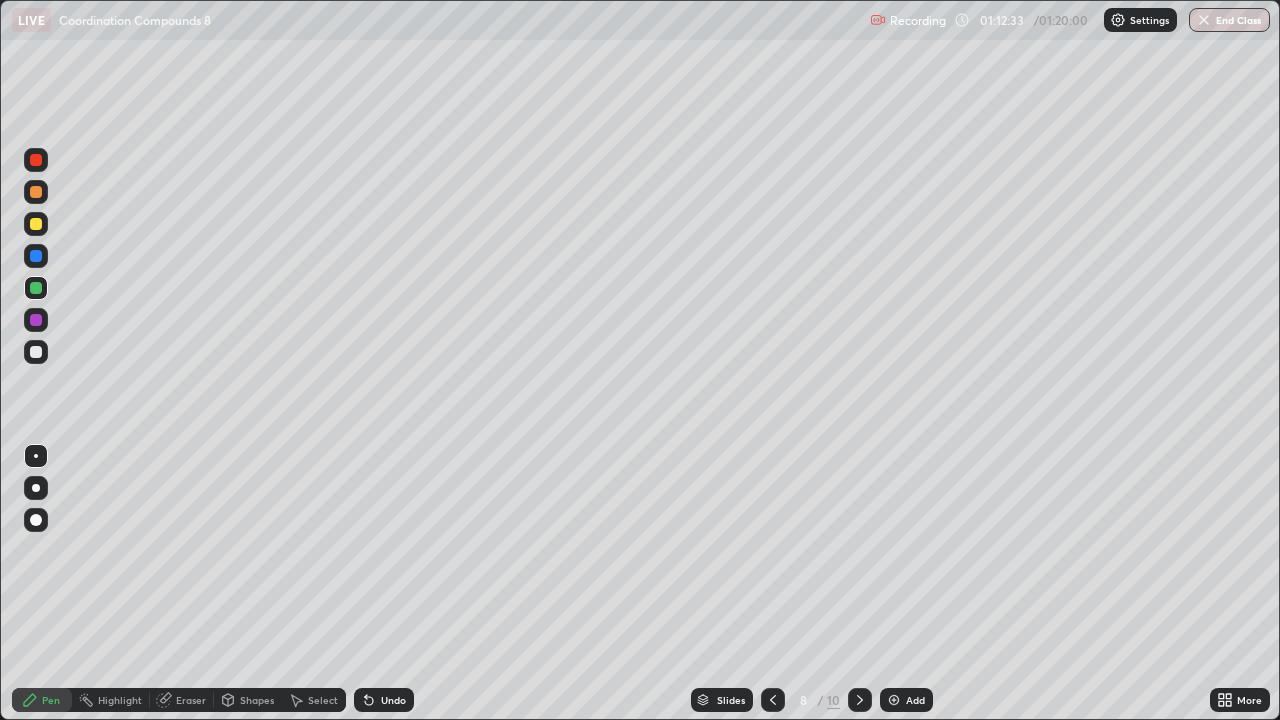 click 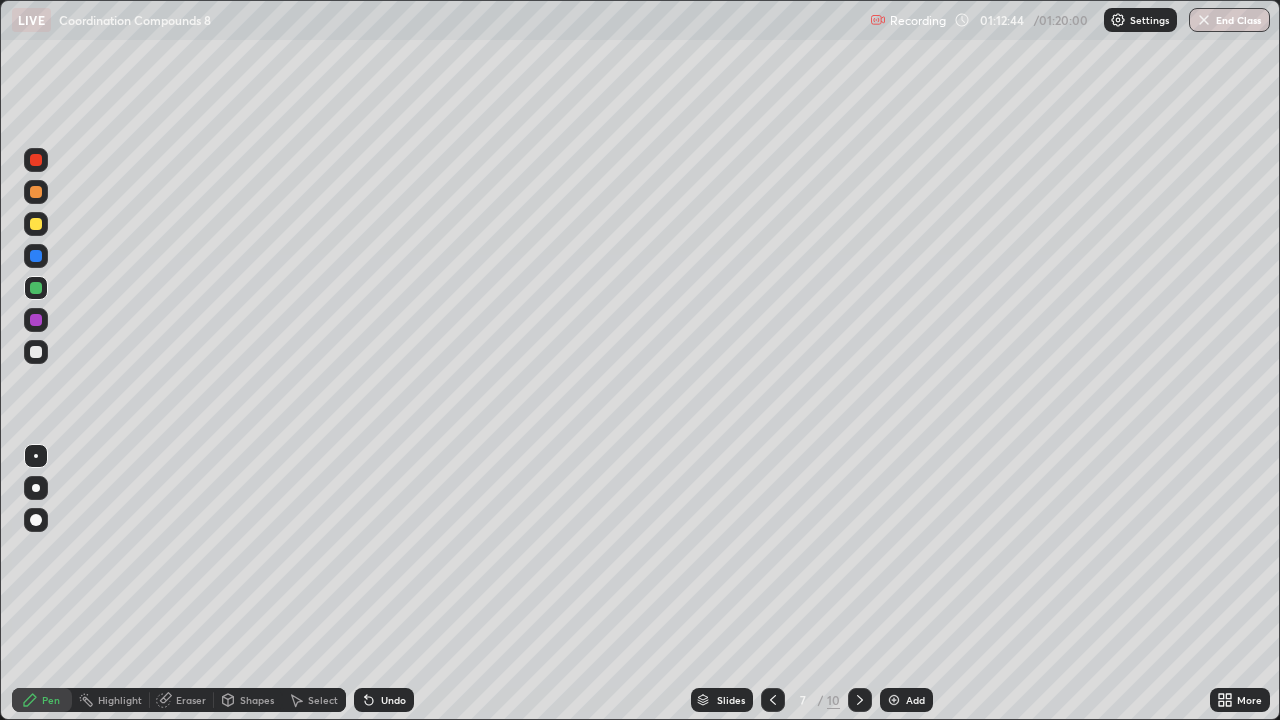 click 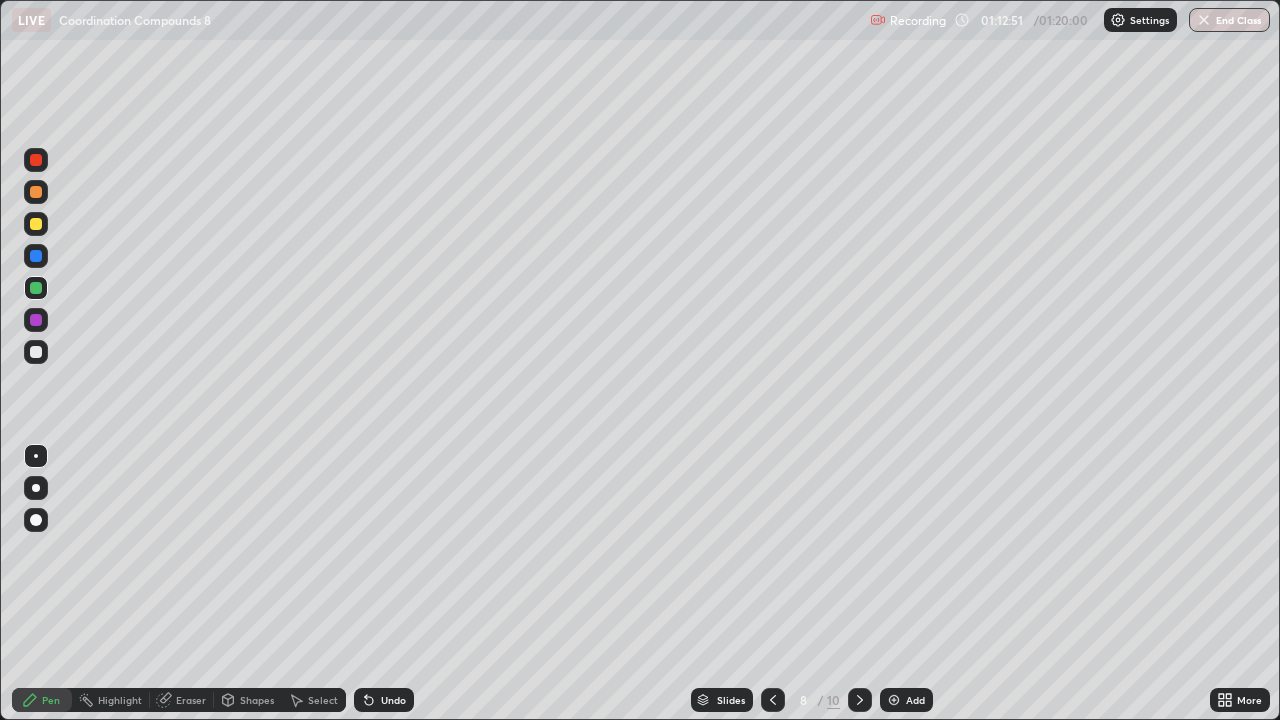 click 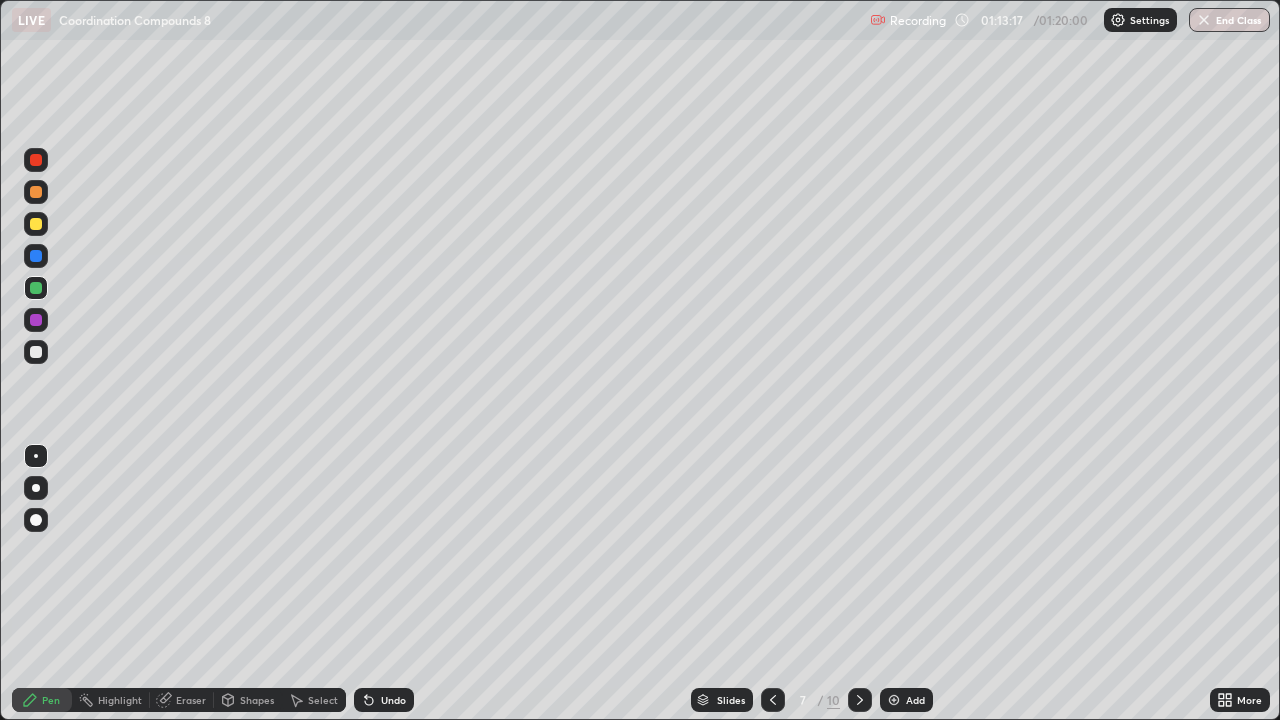 click 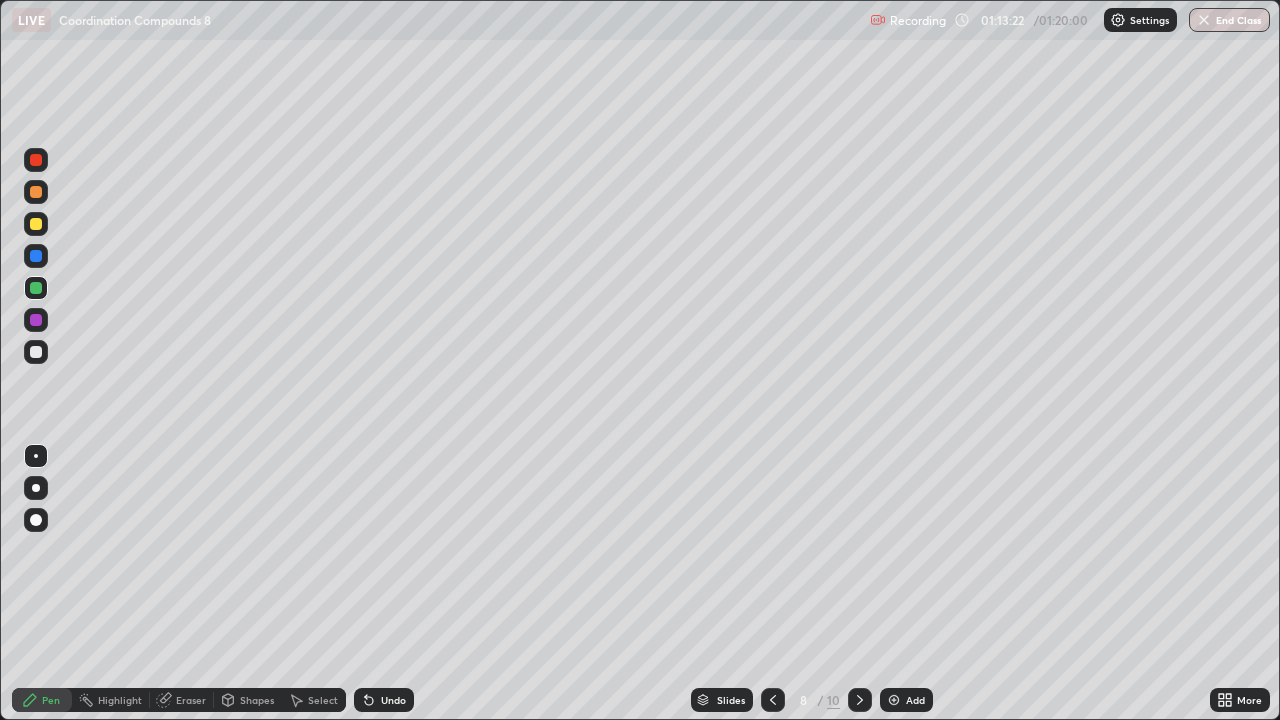click on "Undo" at bounding box center (393, 700) 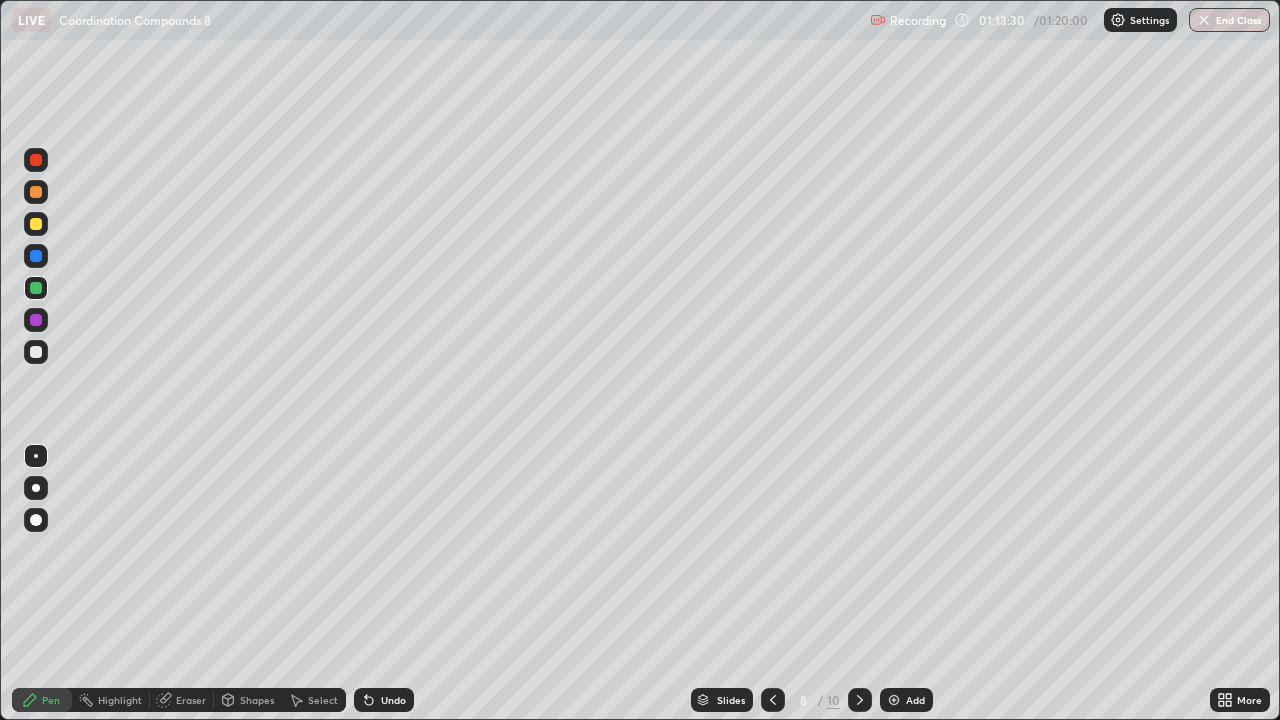 click 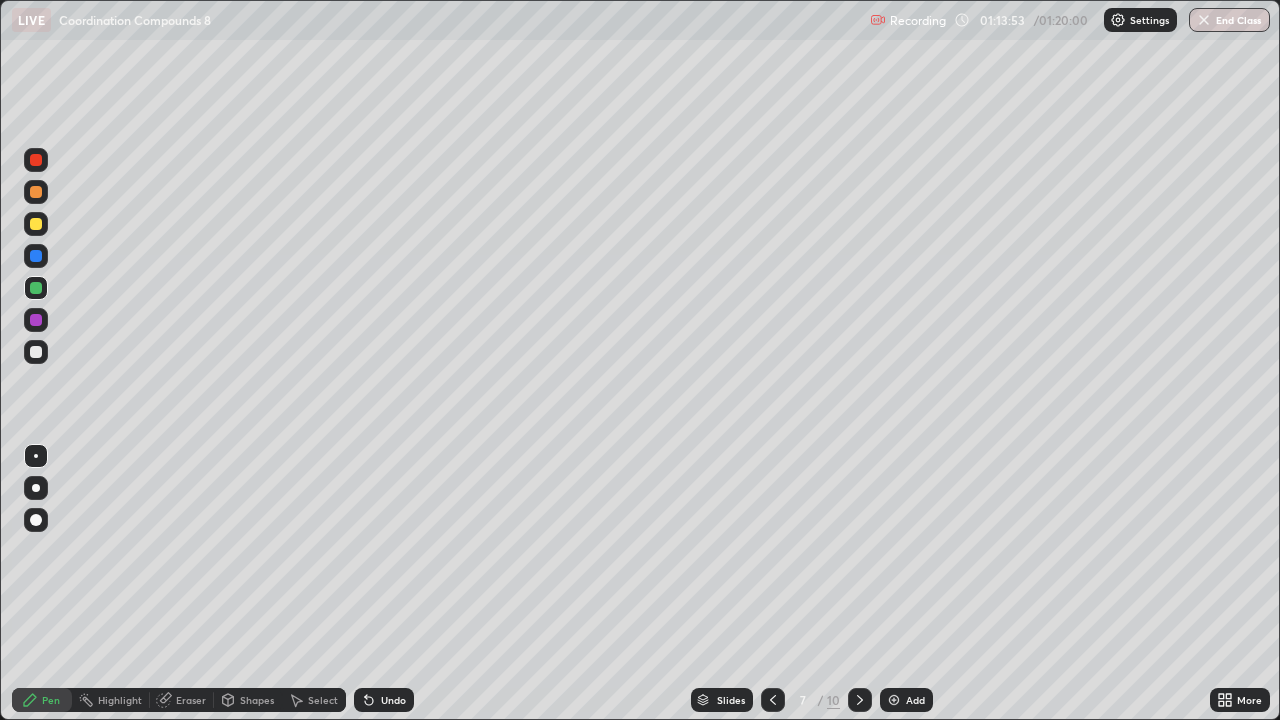 click 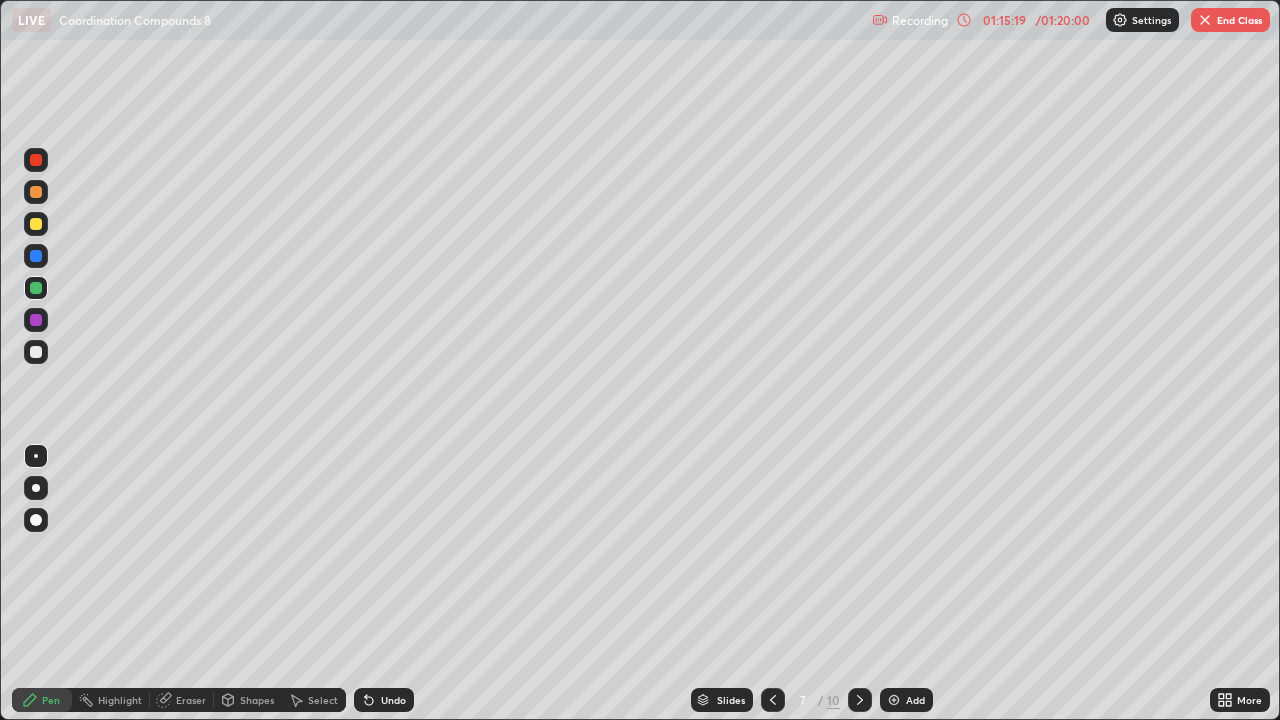click 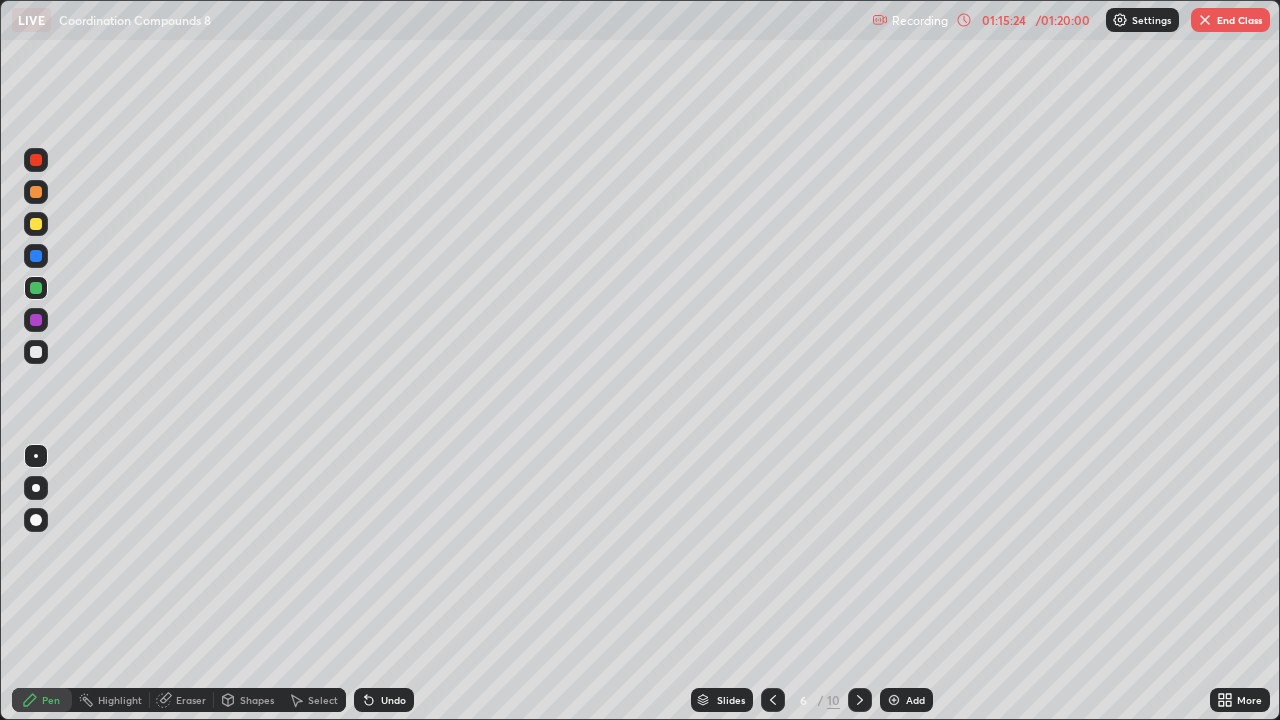 click at bounding box center [860, 700] 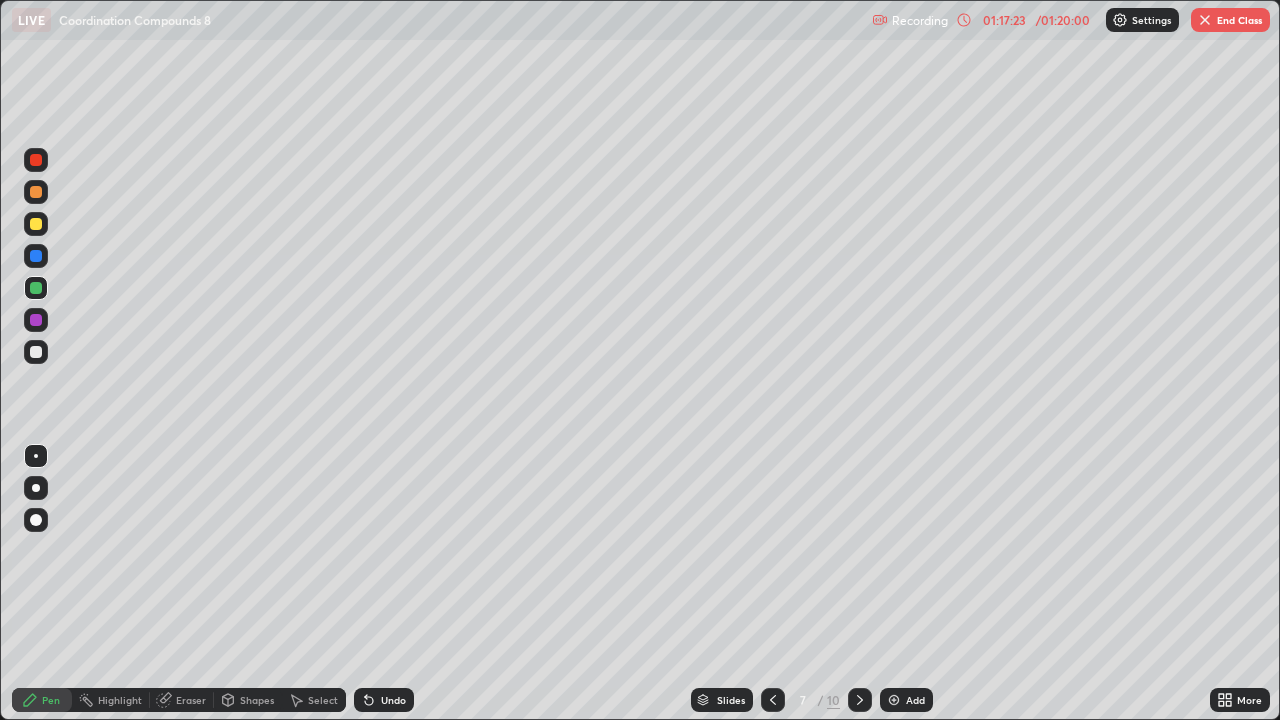 click 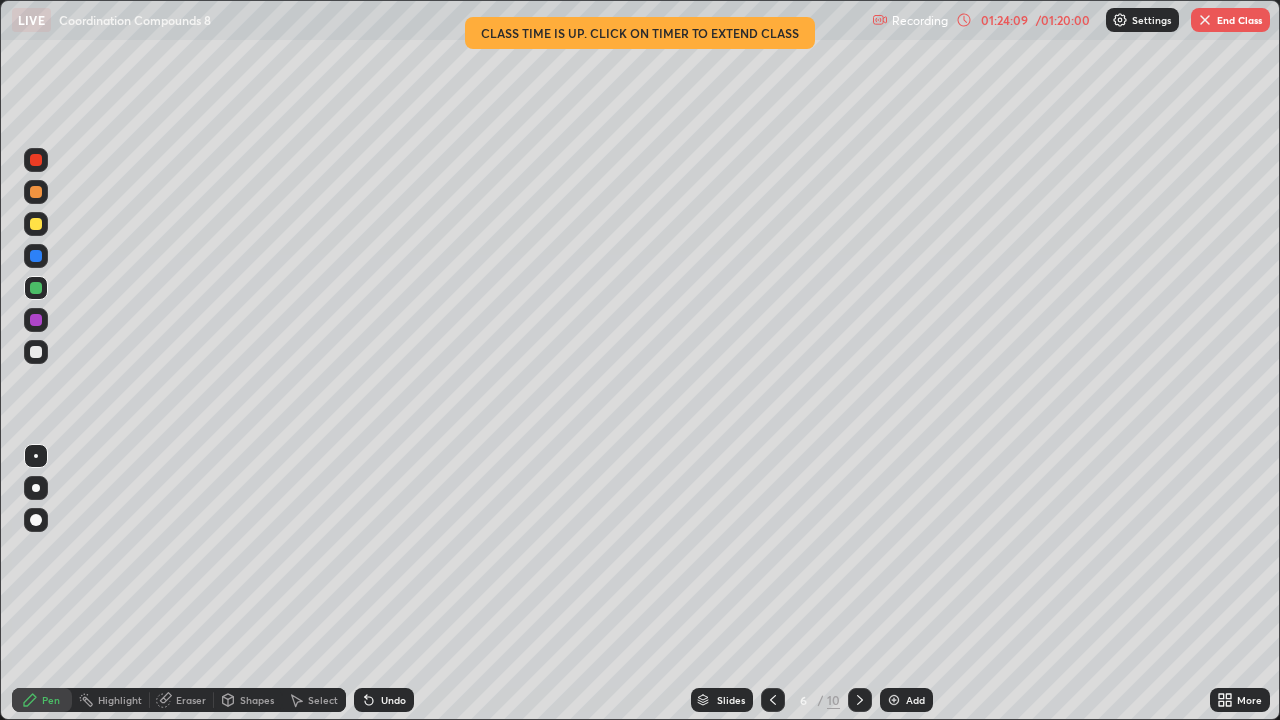 click at bounding box center [1205, 20] 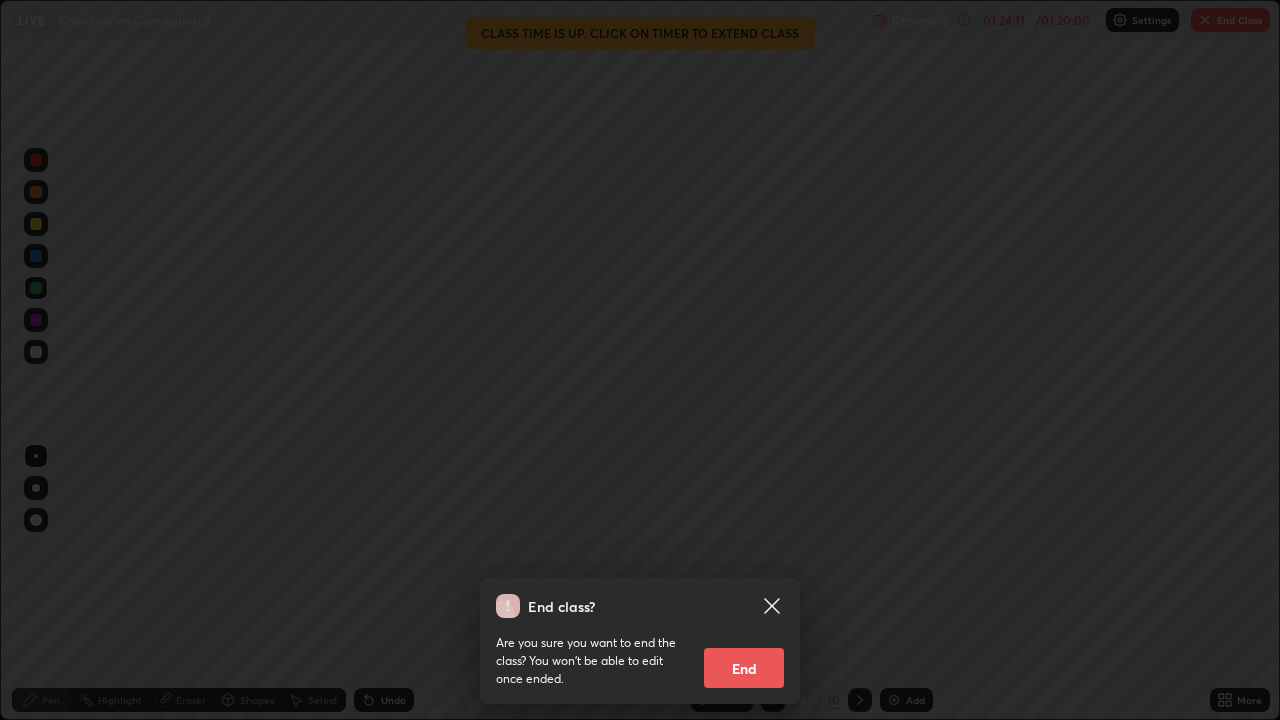 click on "End" at bounding box center (744, 668) 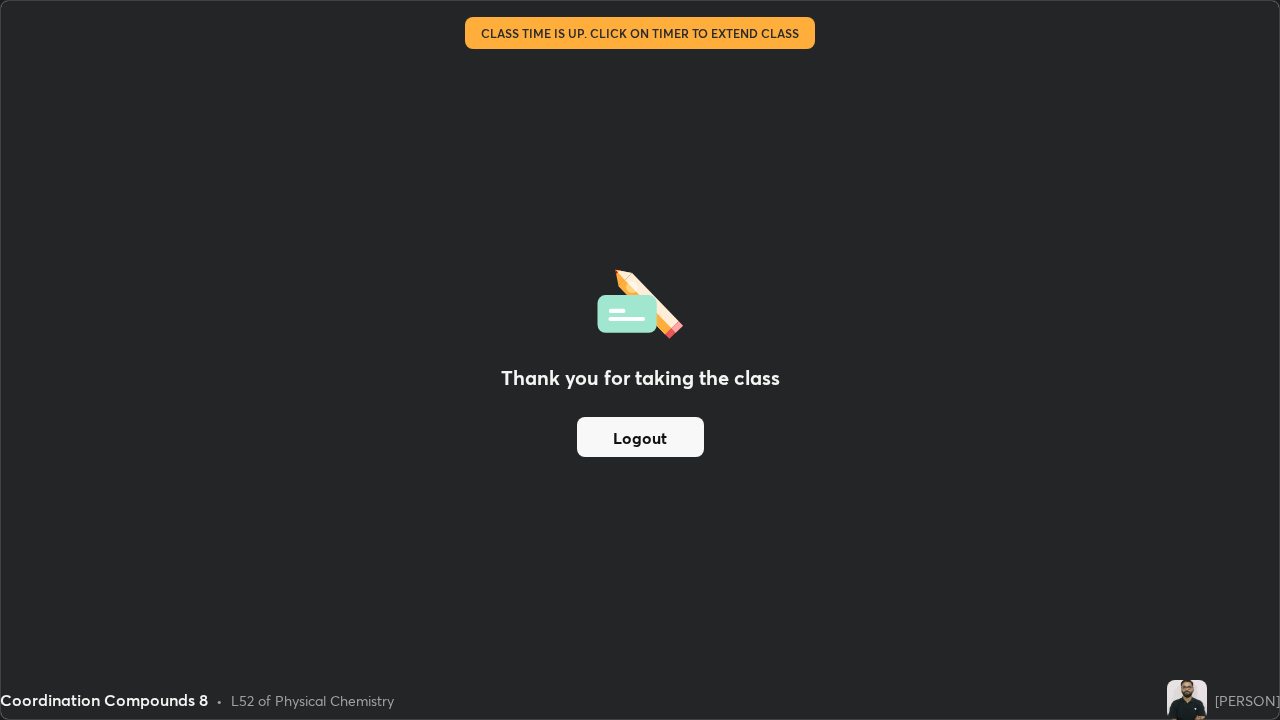 click on "Logout" at bounding box center (640, 437) 